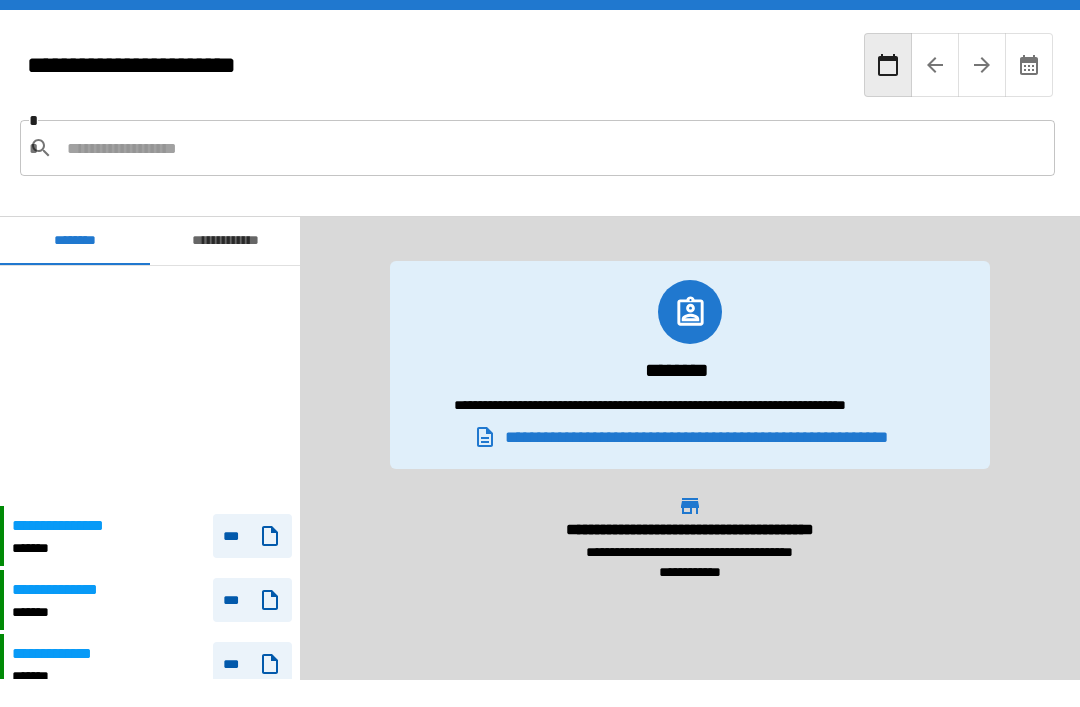 scroll, scrollTop: 0, scrollLeft: 0, axis: both 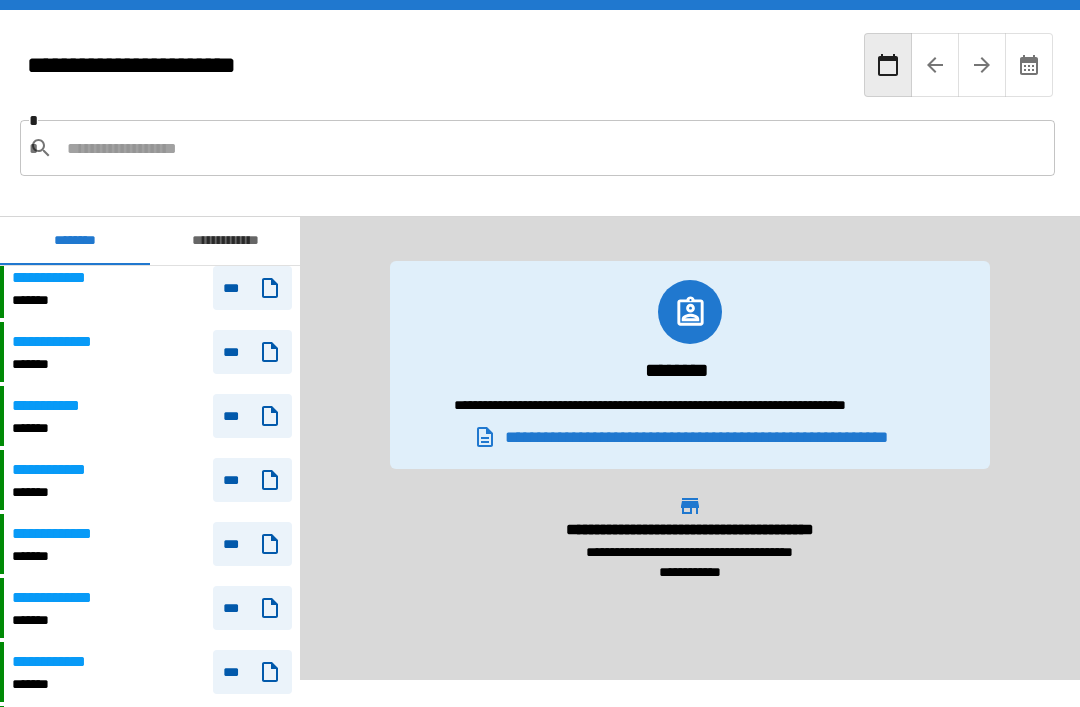 click on "**********" at bounding box center [152, 480] 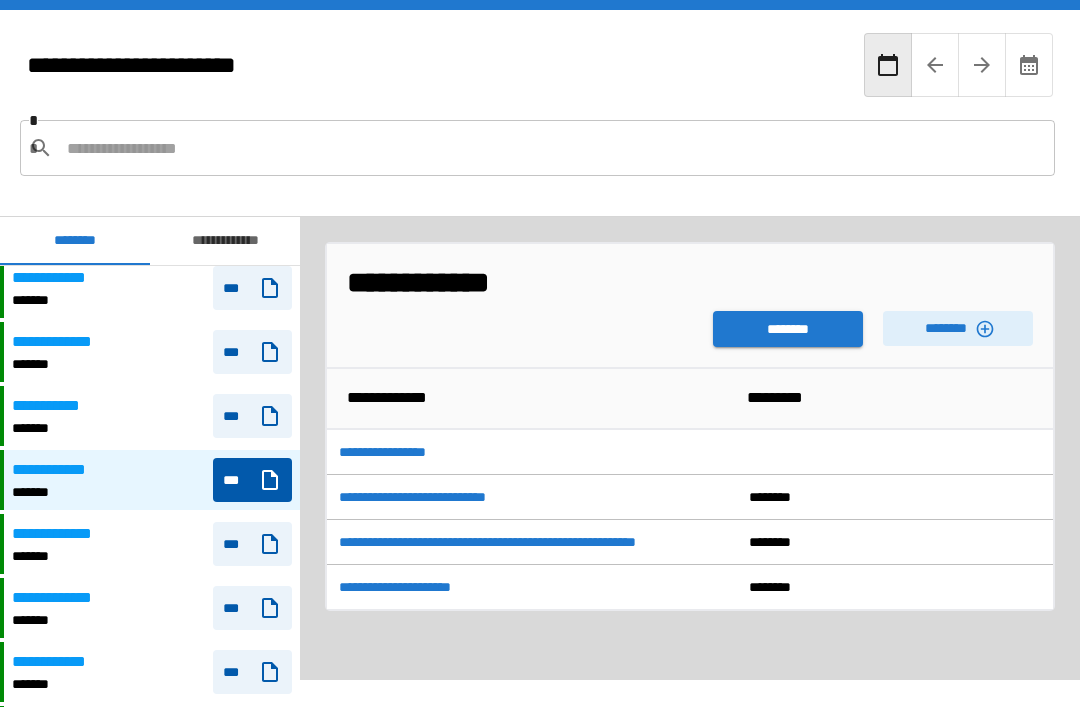 click on "********" at bounding box center [788, 329] 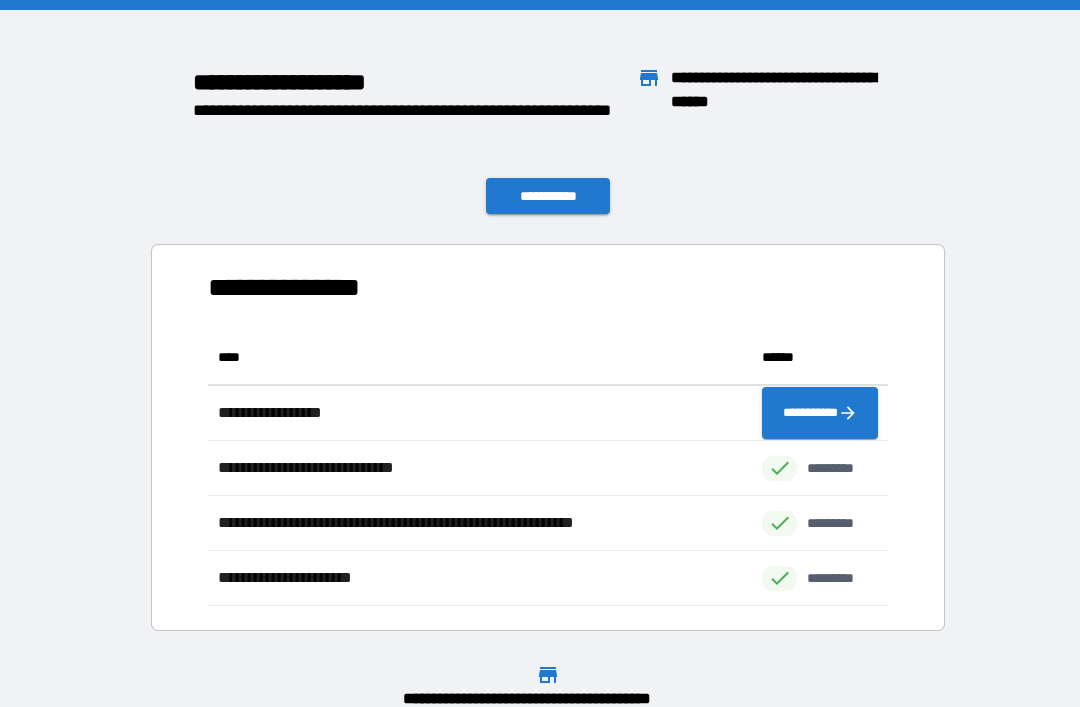 scroll, scrollTop: 276, scrollLeft: 680, axis: both 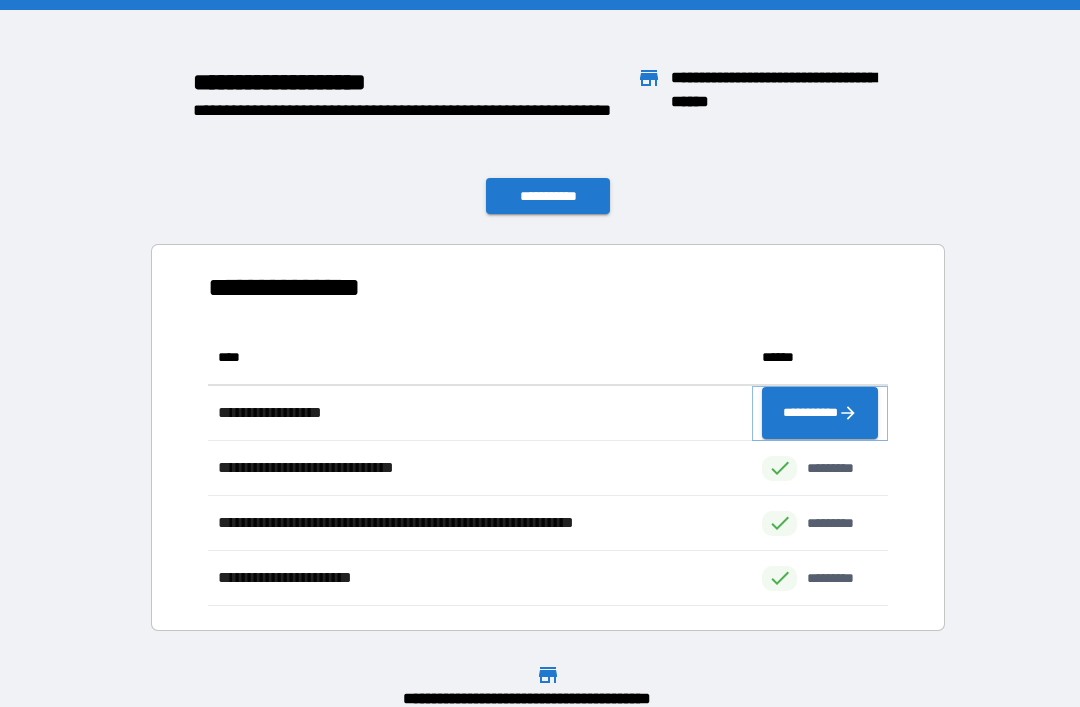 click on "**********" at bounding box center (820, 413) 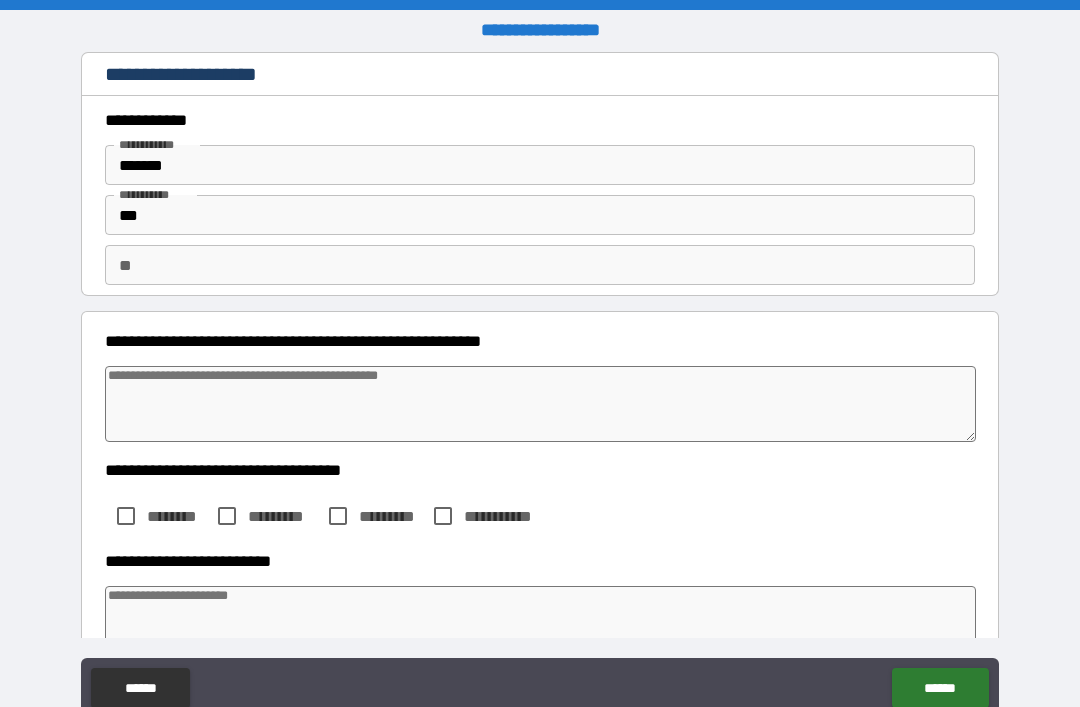 type on "*" 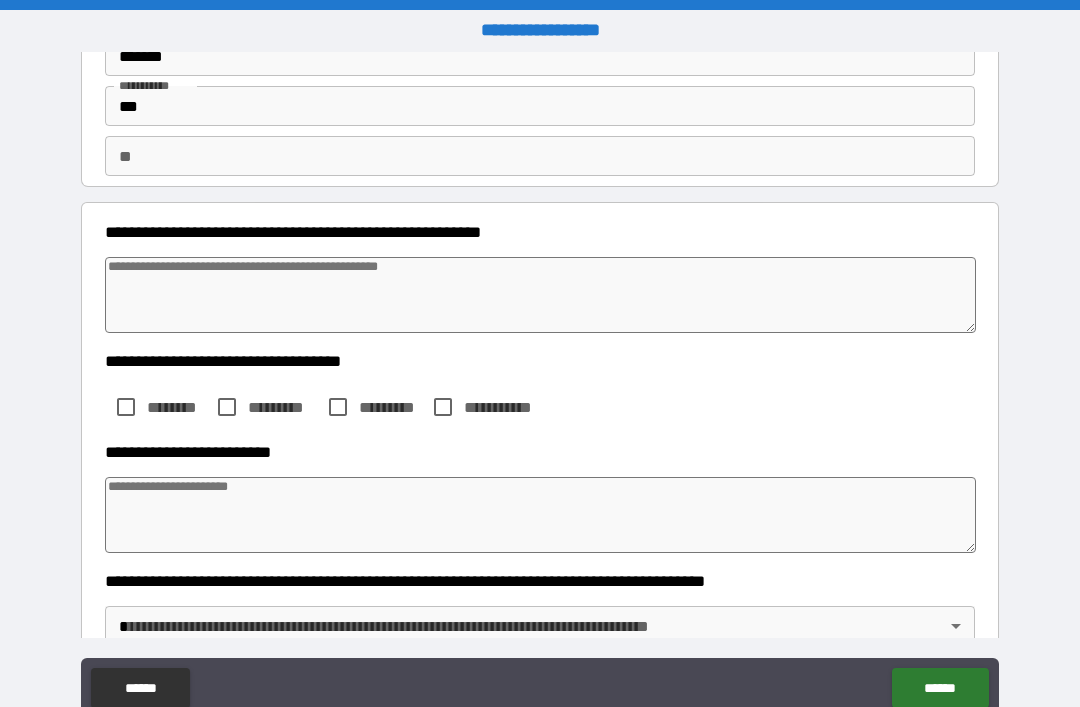 scroll, scrollTop: 114, scrollLeft: 0, axis: vertical 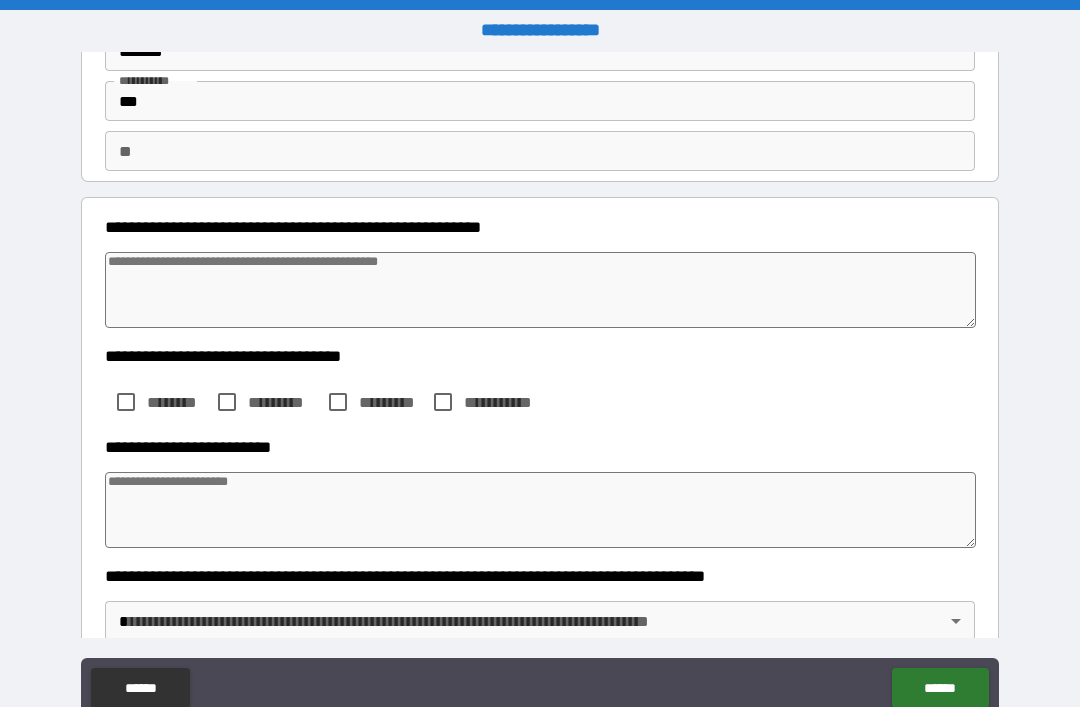 click at bounding box center (540, 290) 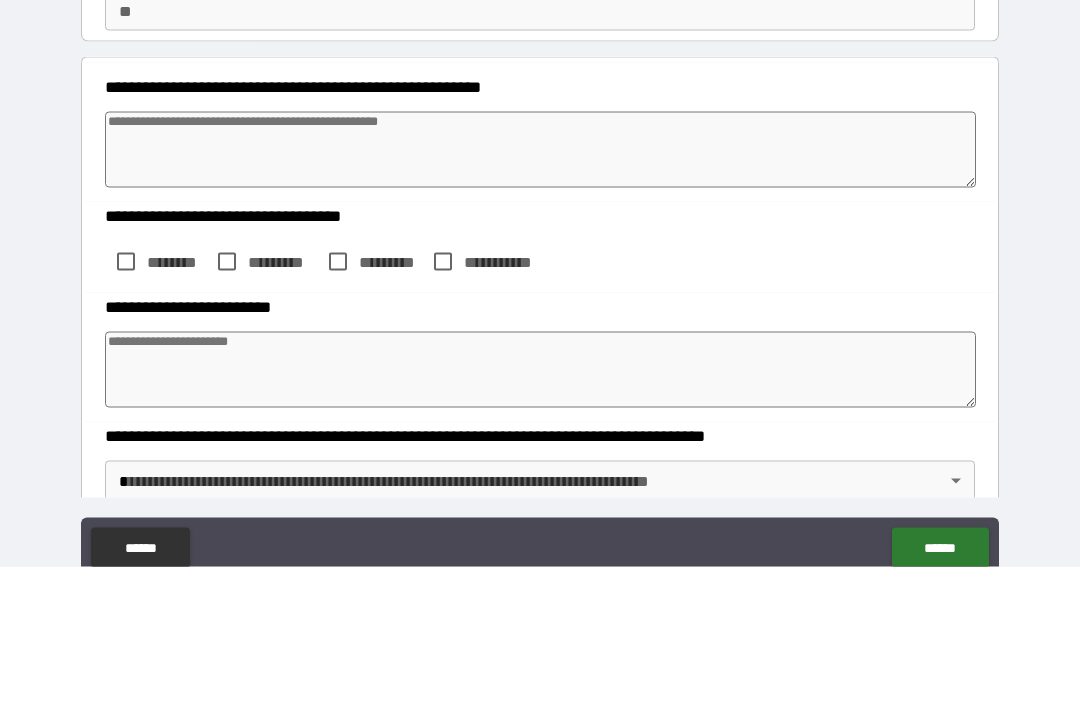 type on "*" 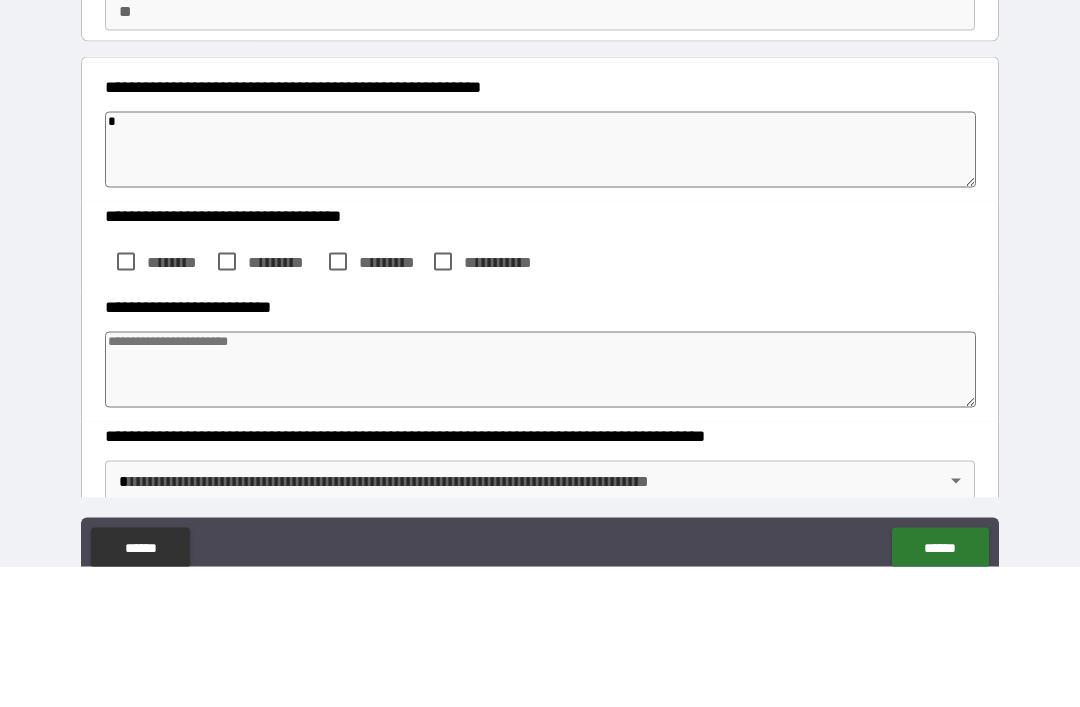 type on "*" 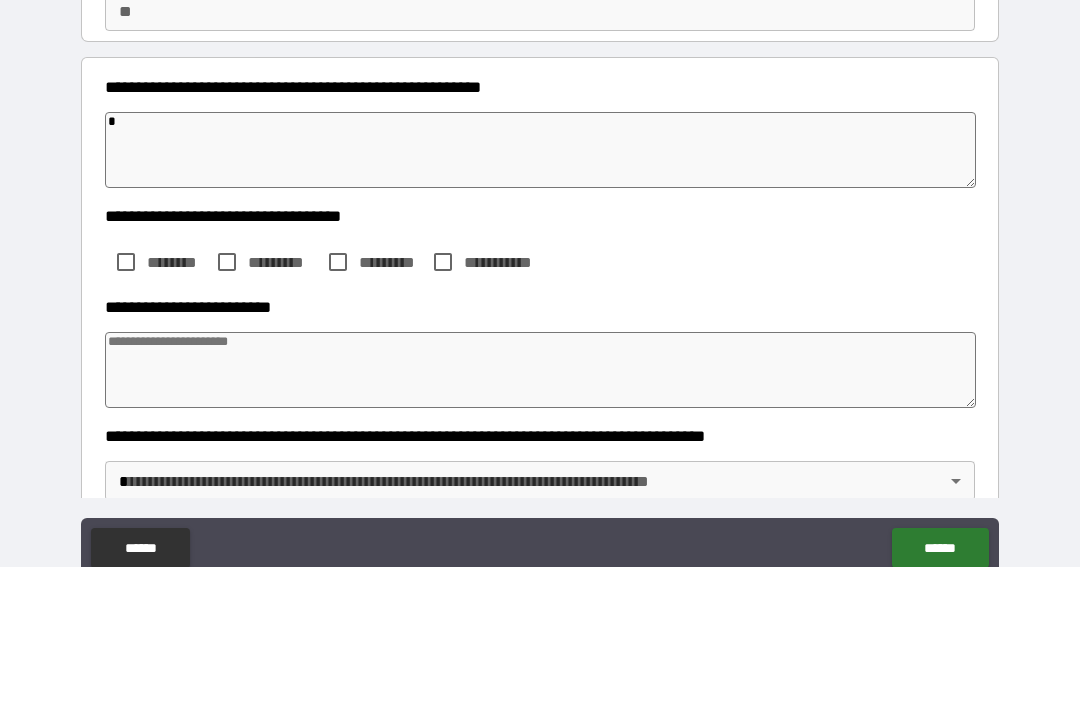 type on "*" 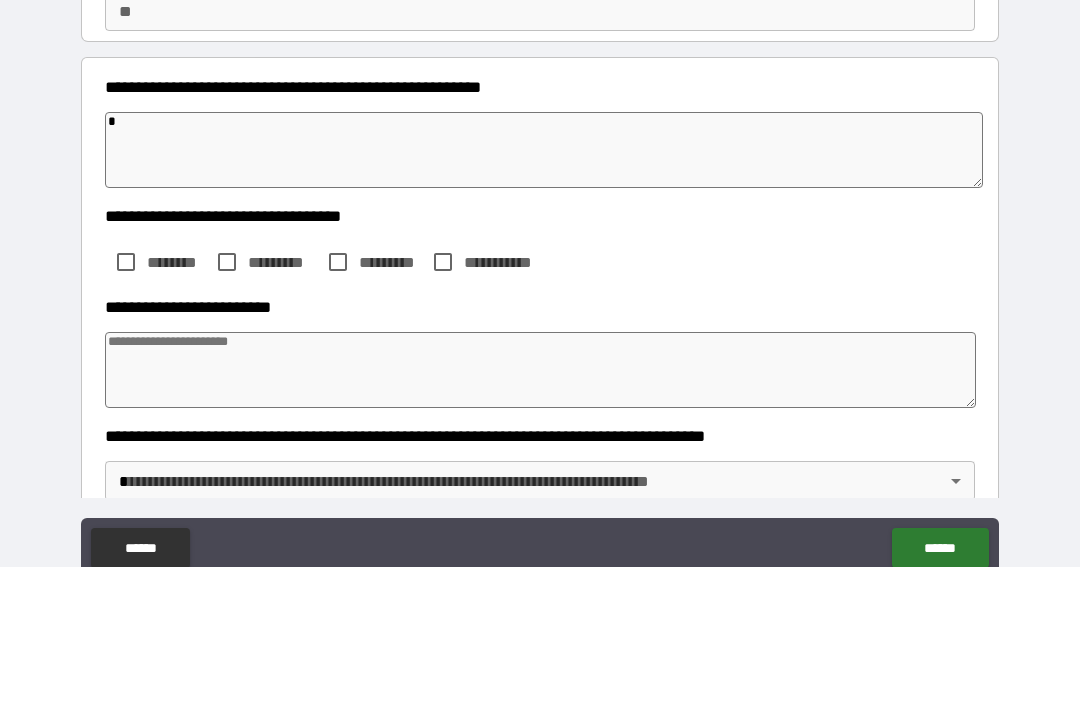 type on "**" 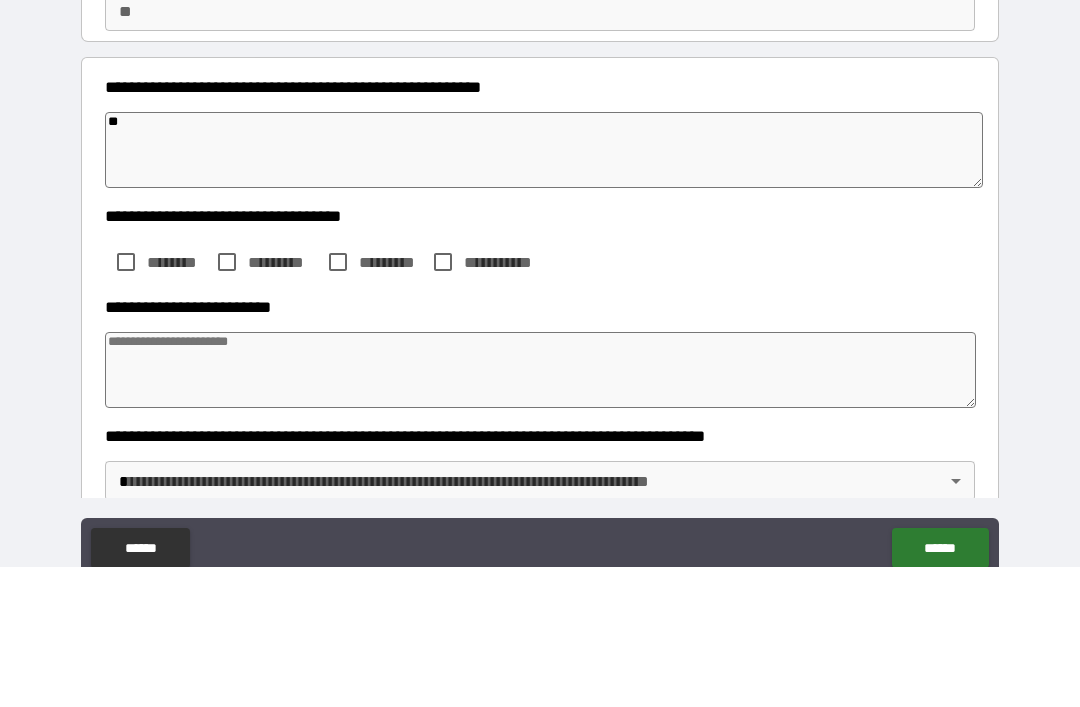 type on "*" 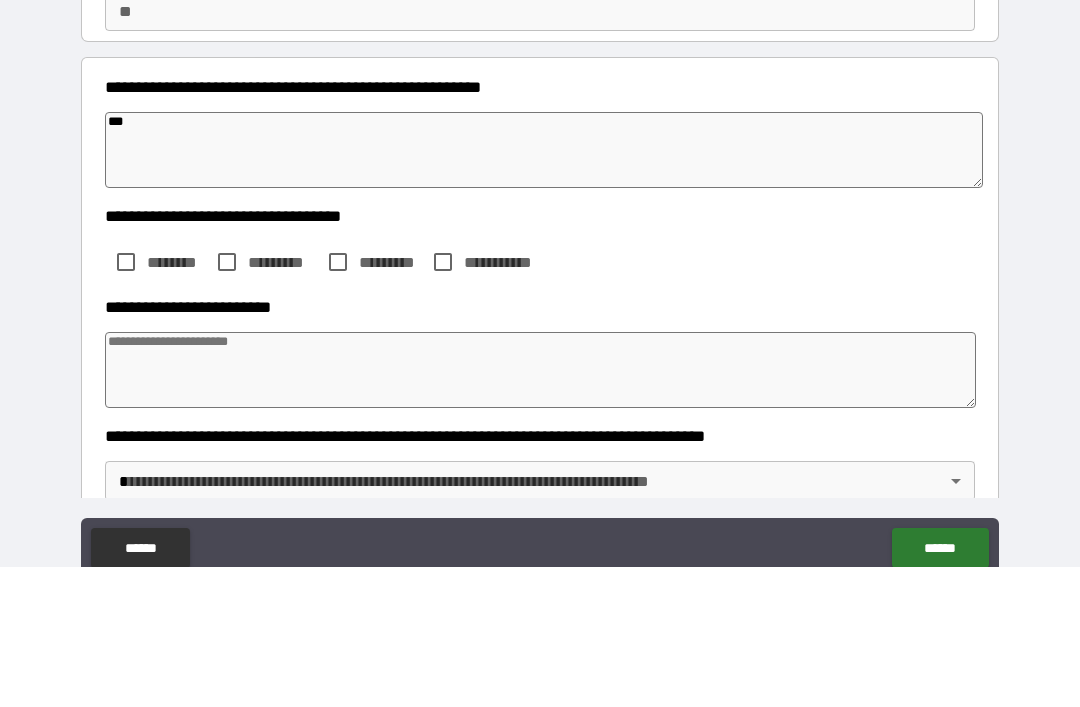 type on "*" 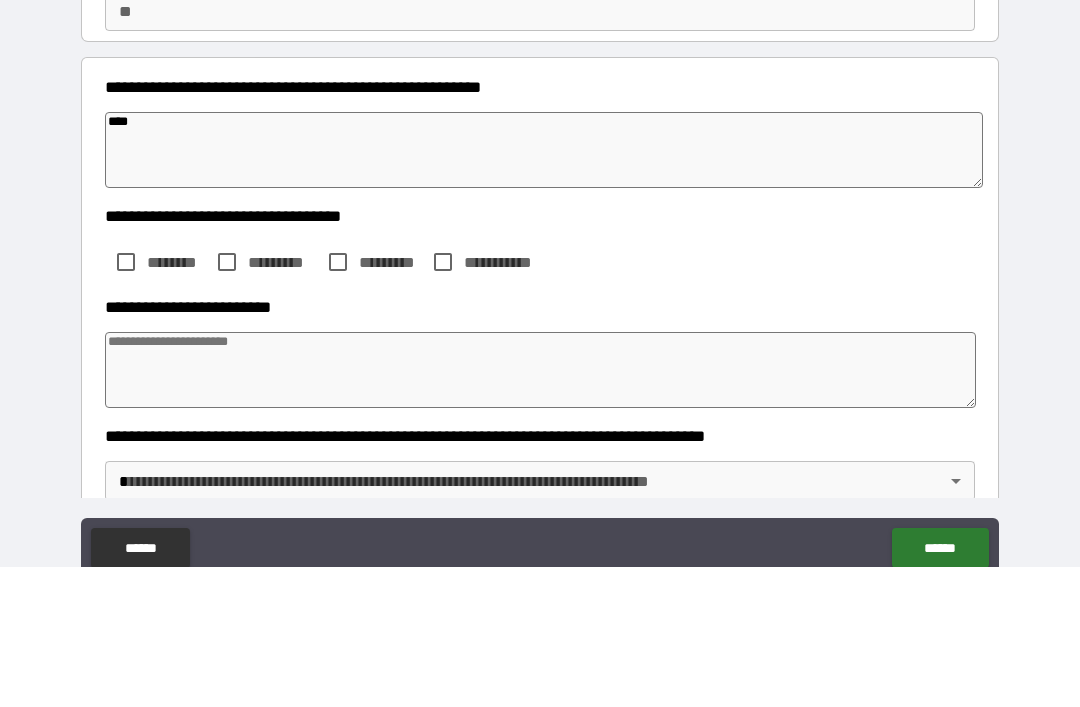 type on "*****" 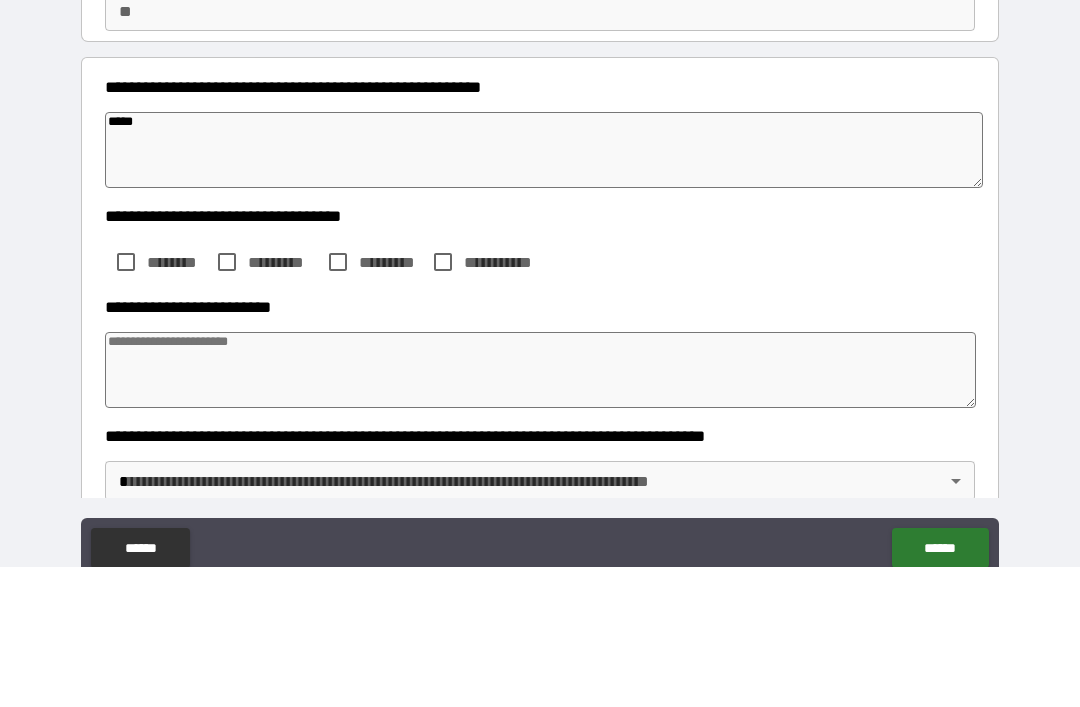 type on "*" 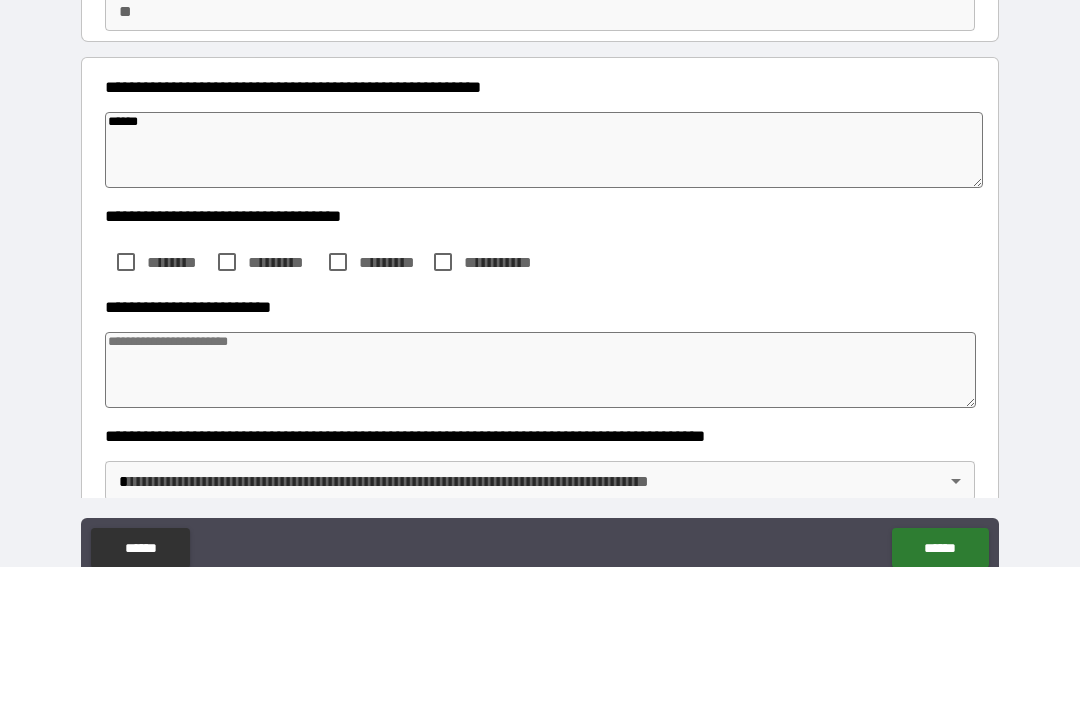 type on "*" 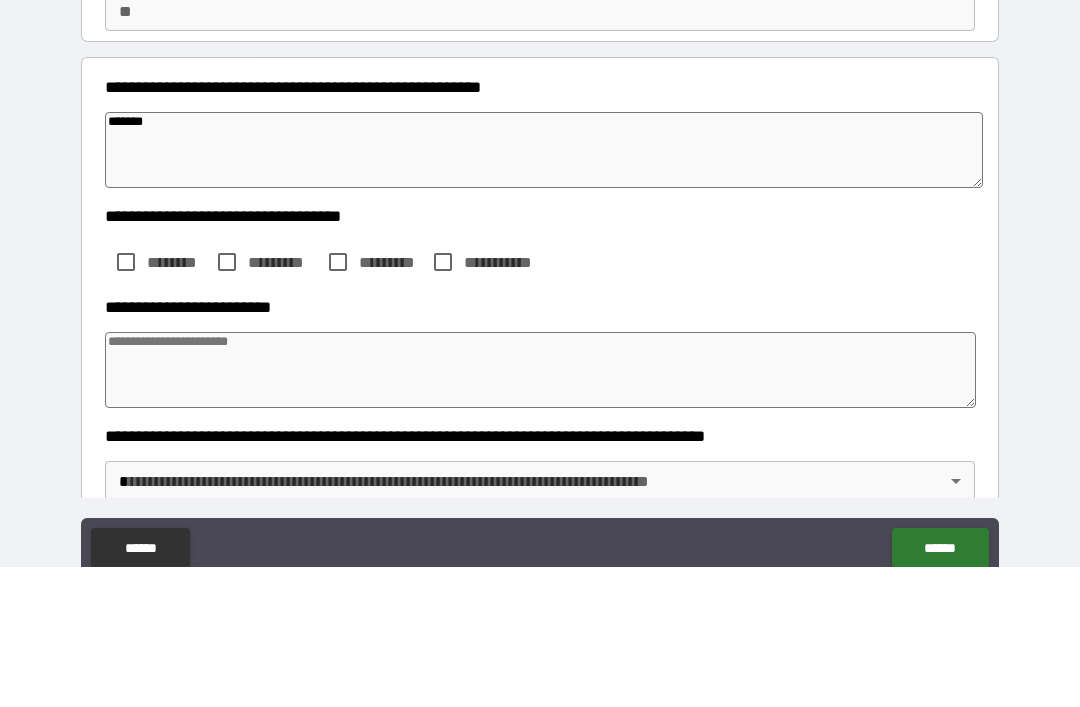 type on "*" 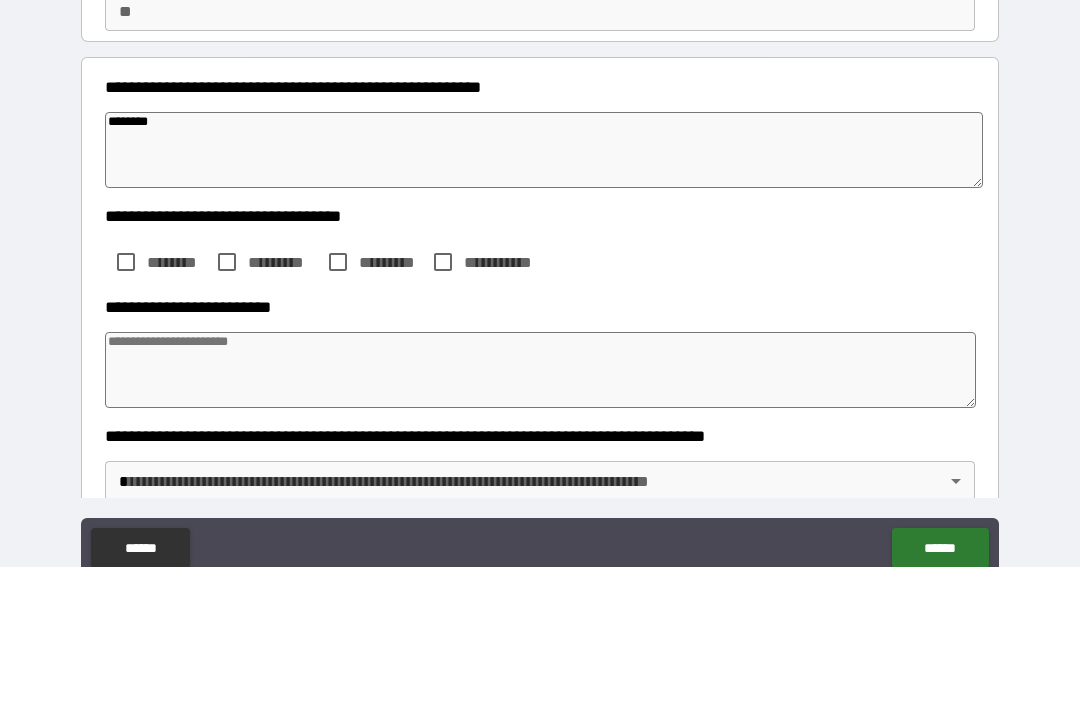 type on "*" 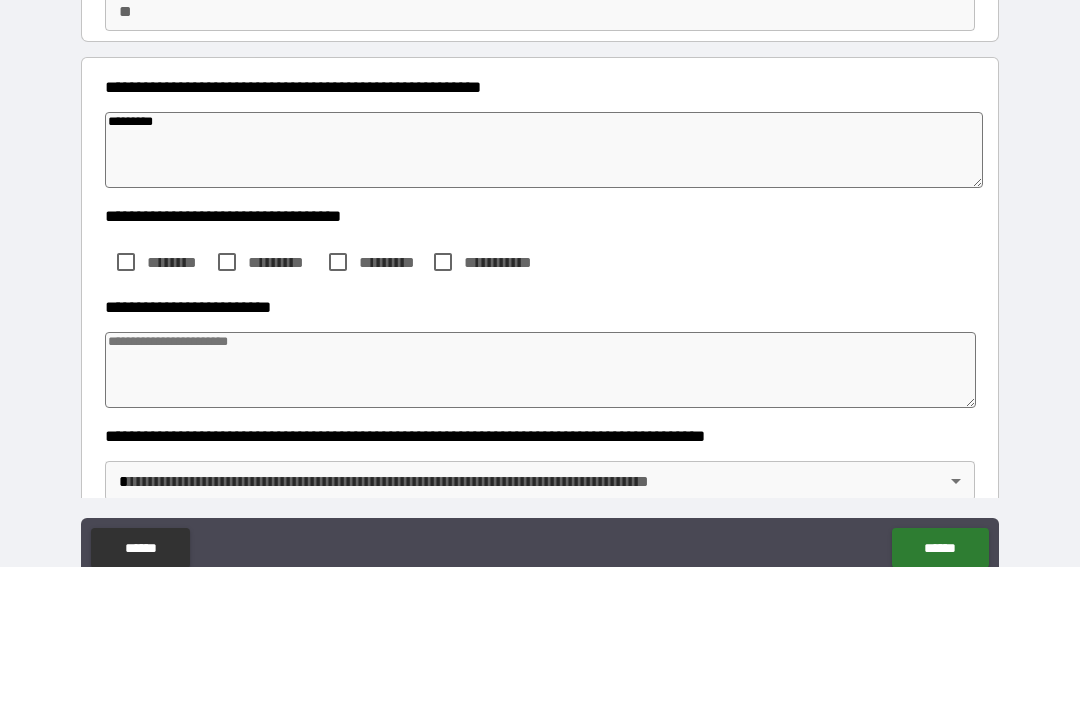 type on "*" 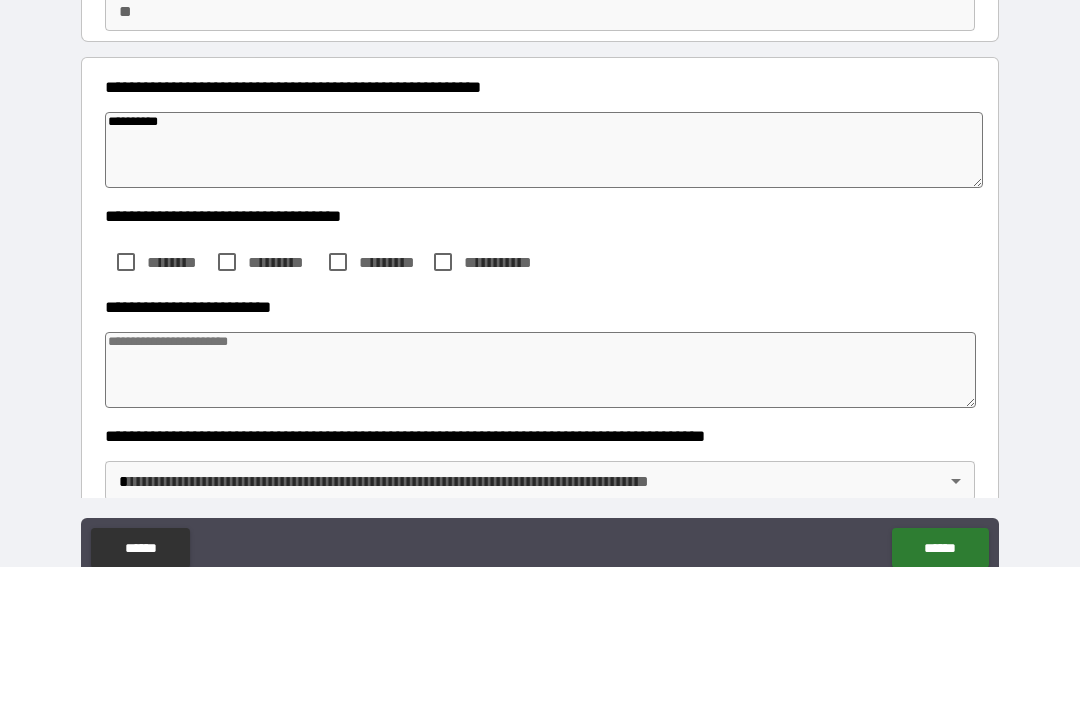 type on "*" 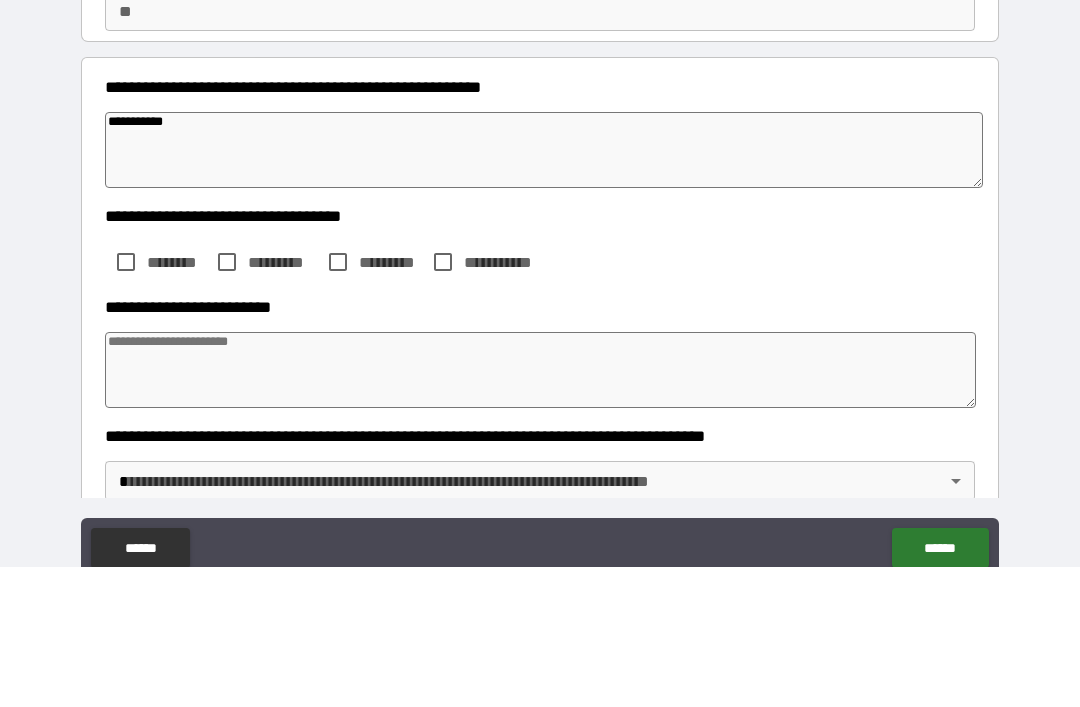 type on "*" 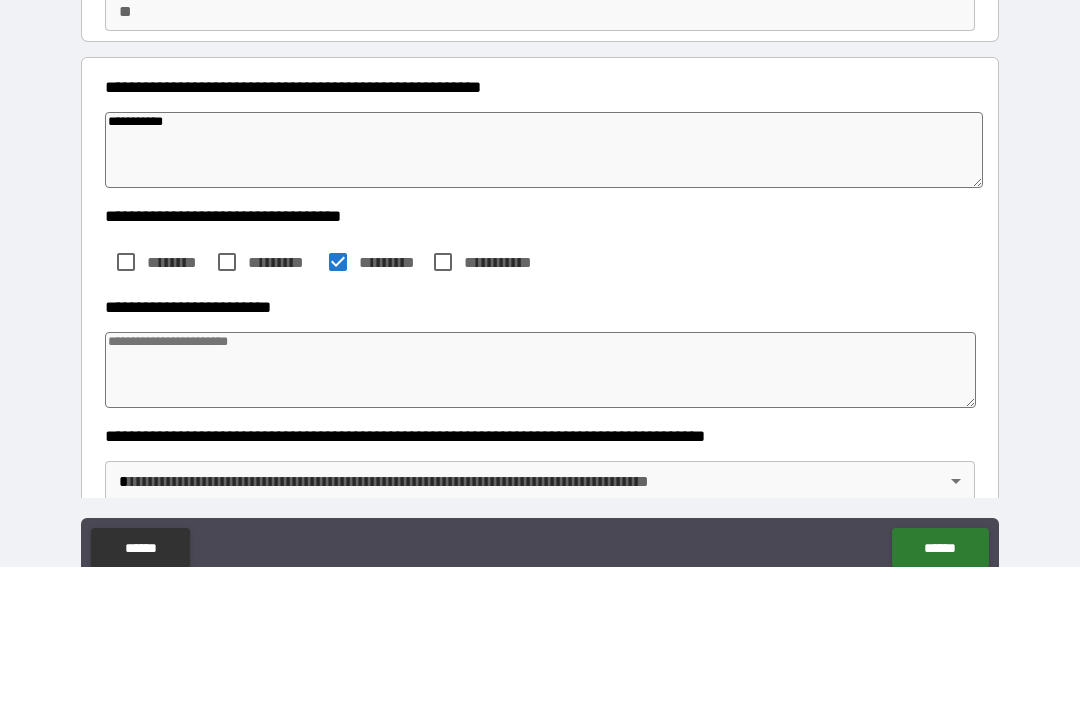 type on "*" 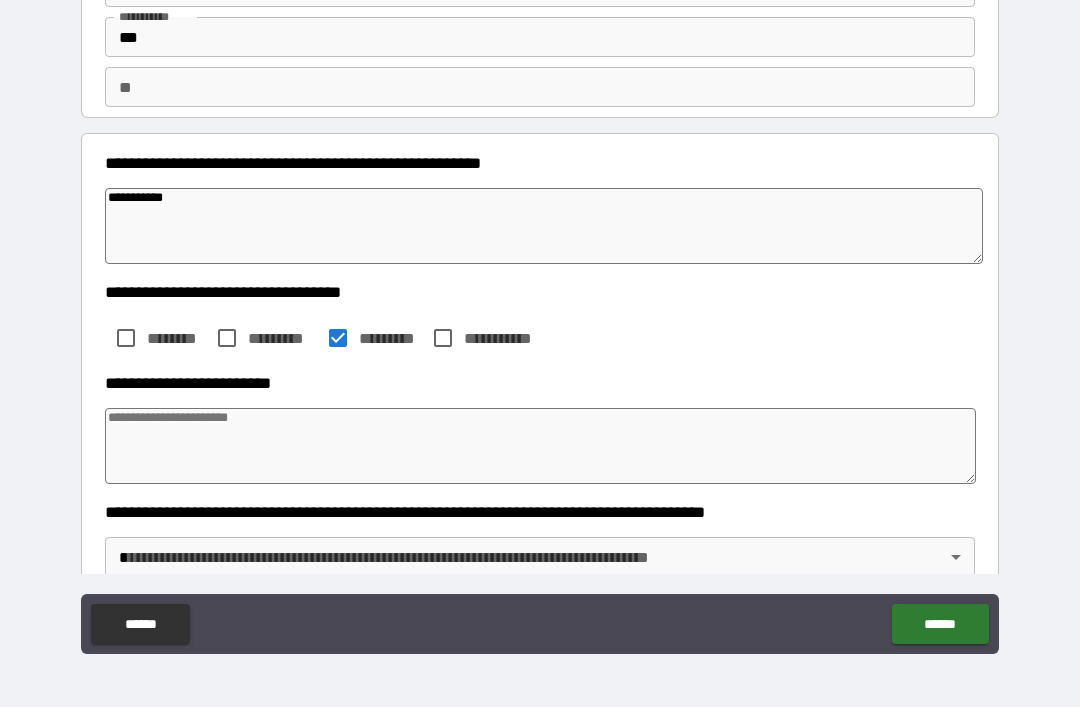 type on "*" 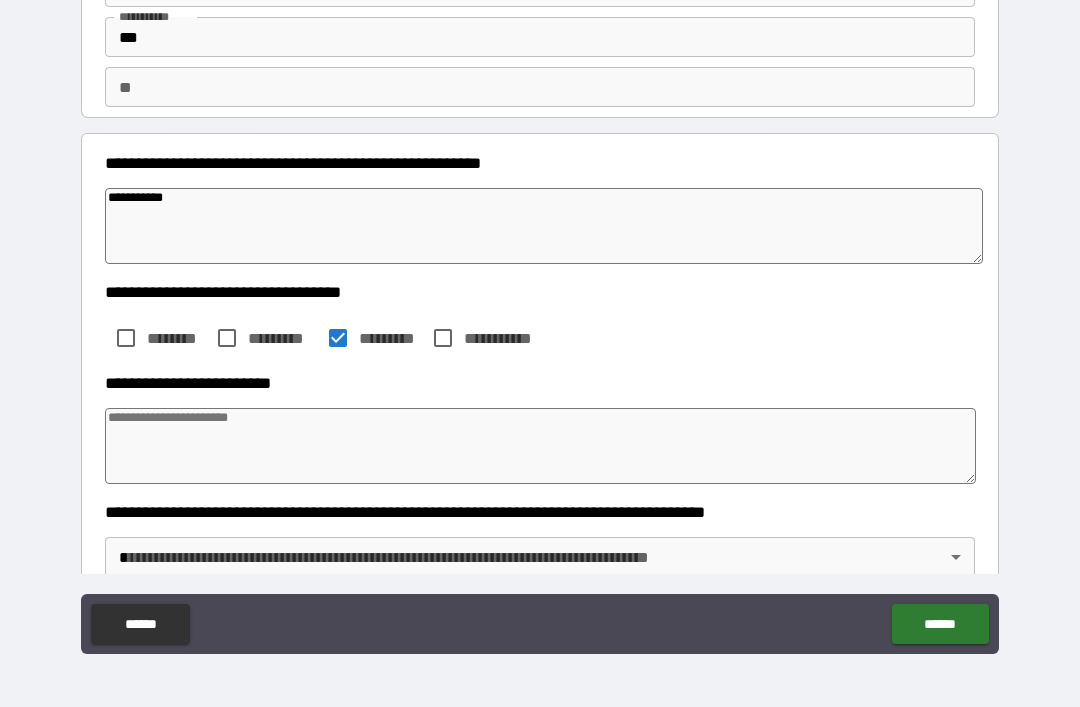 type on "*" 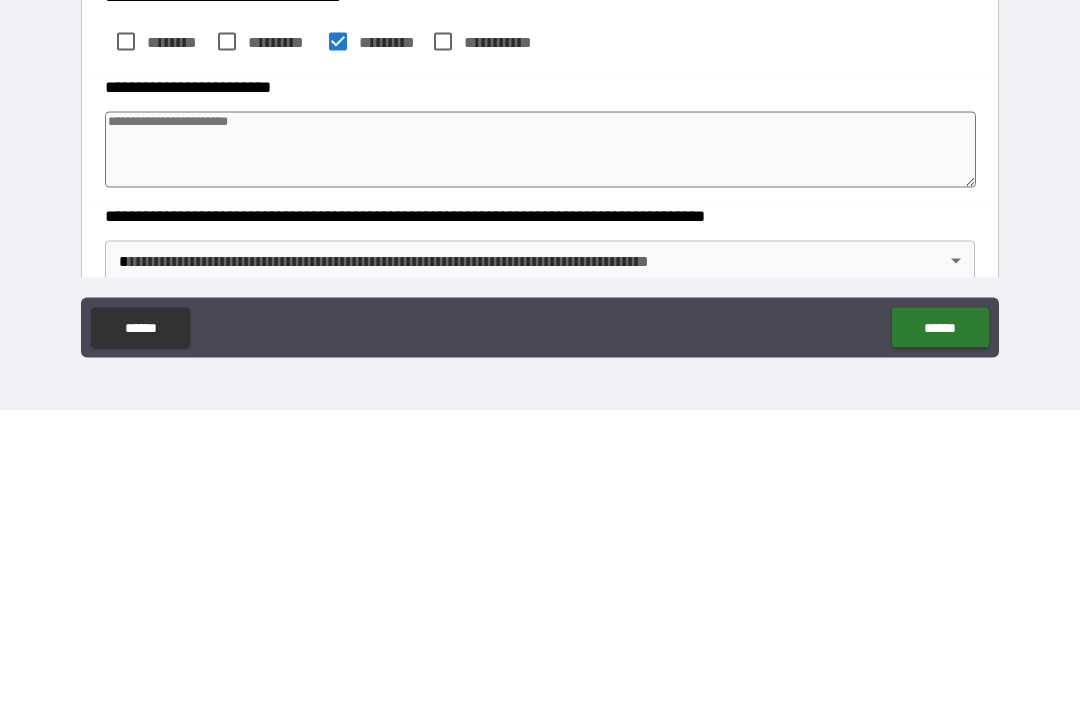 type on "*" 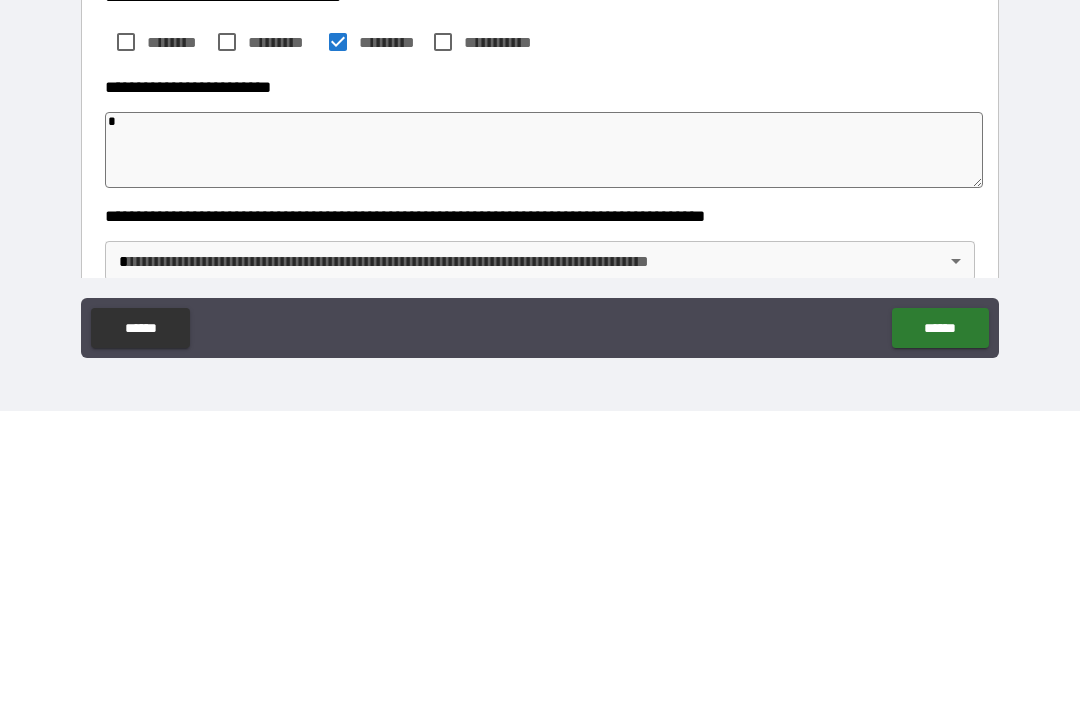 type on "*" 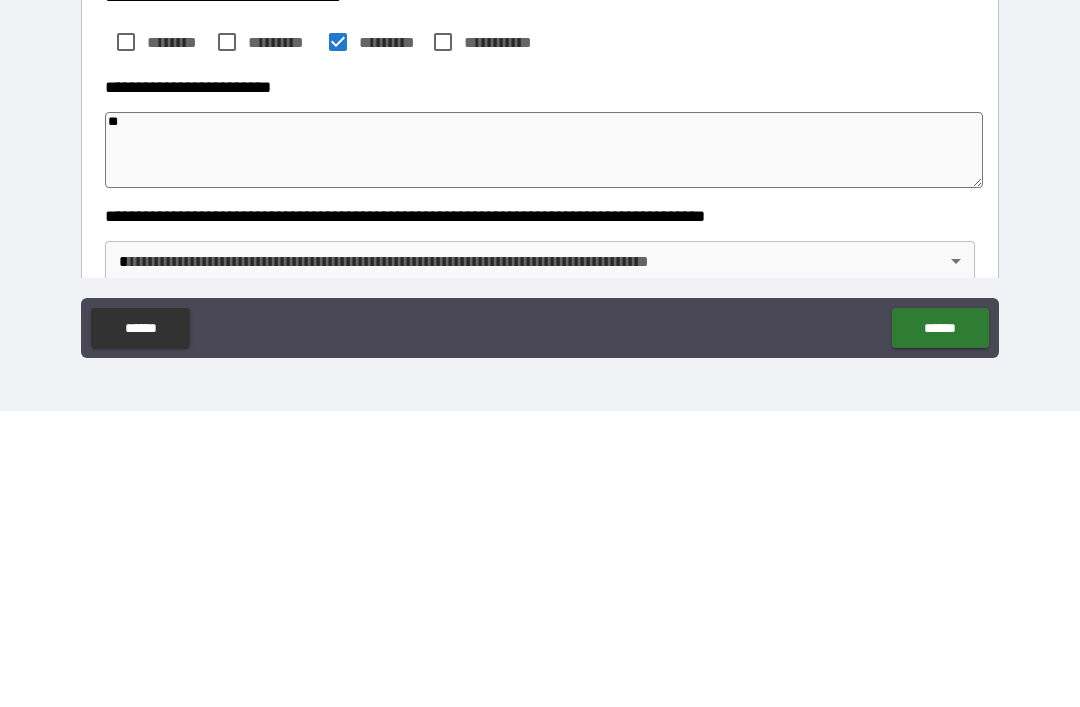 type on "*" 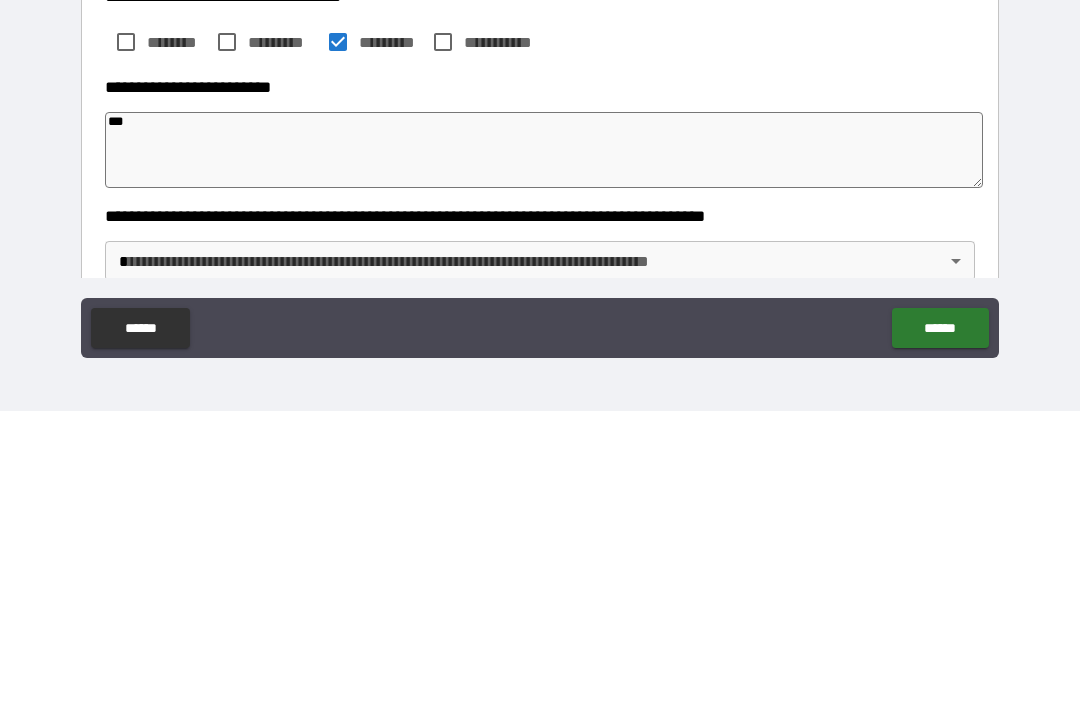 type on "*" 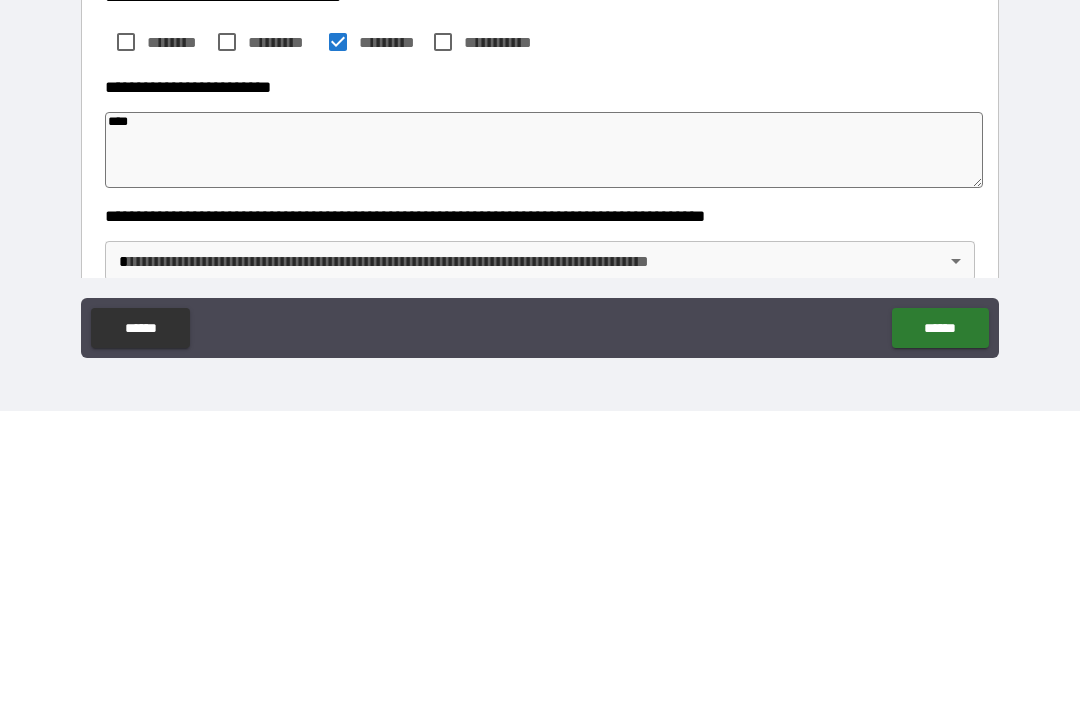 type on "*" 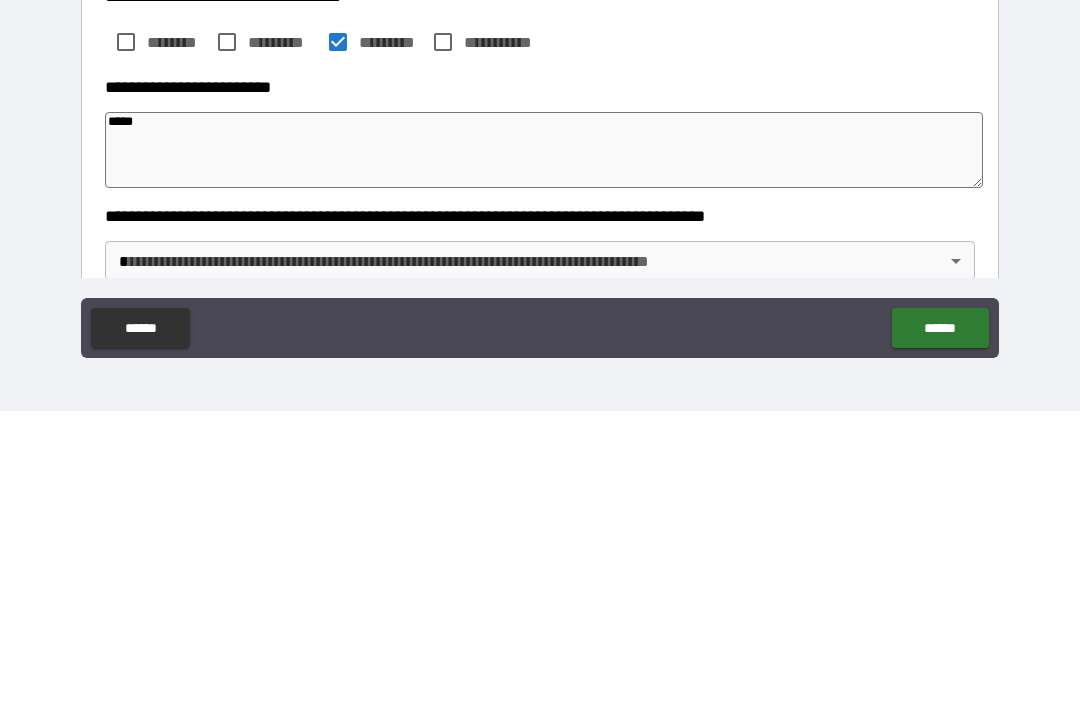 type on "*" 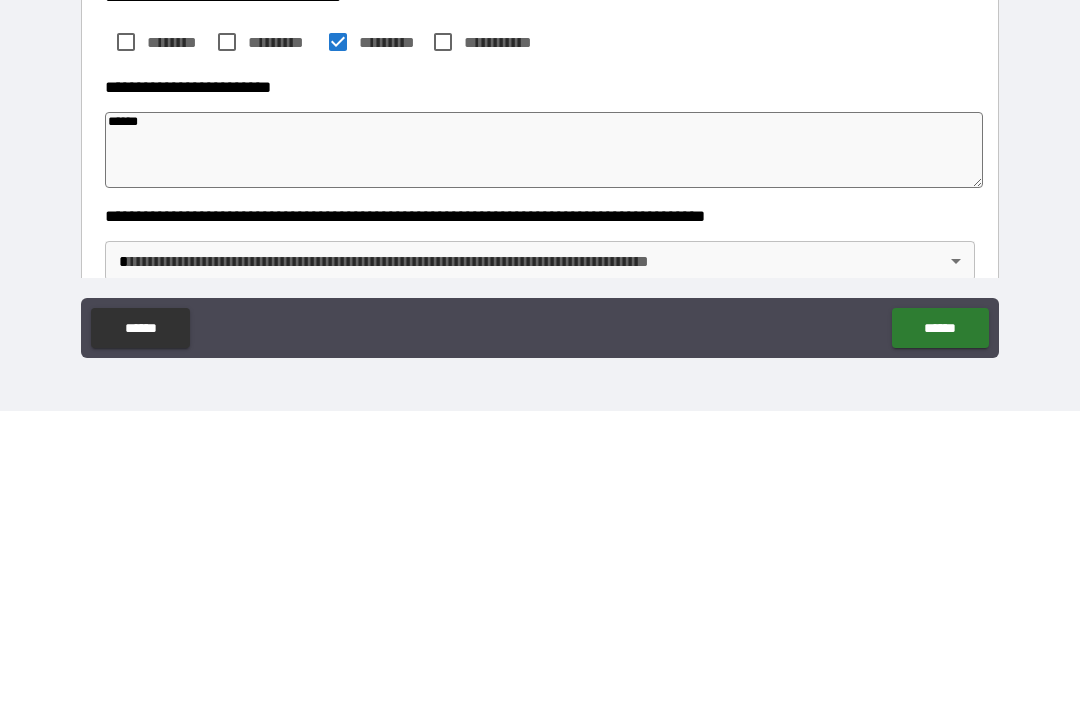 type on "*" 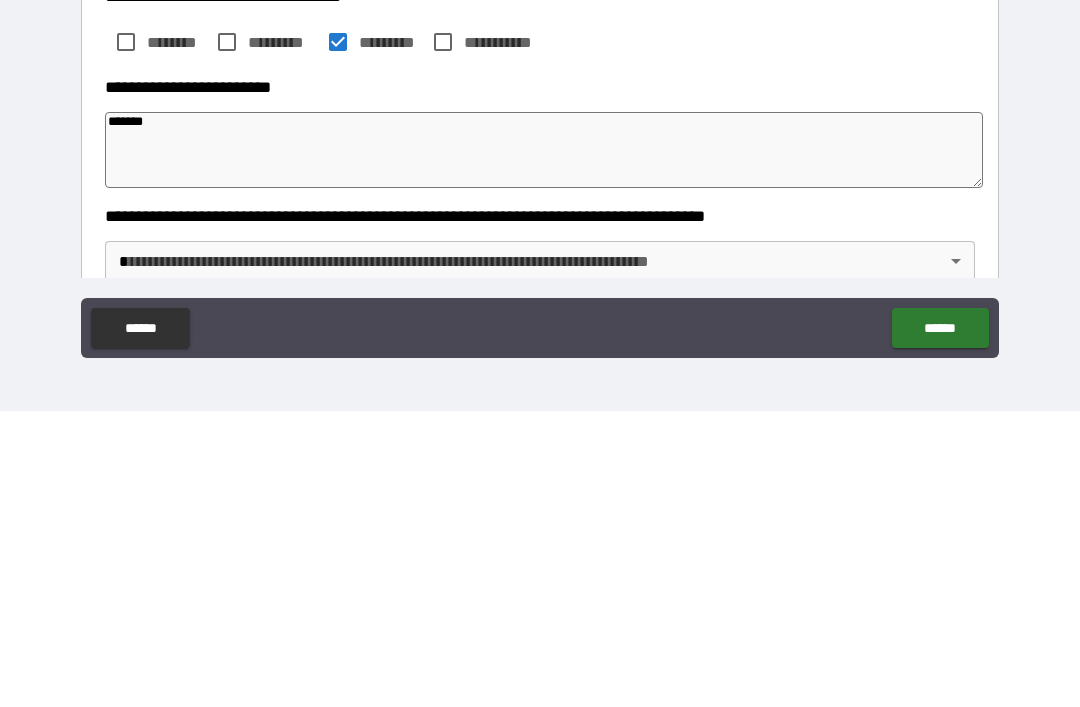 type on "*" 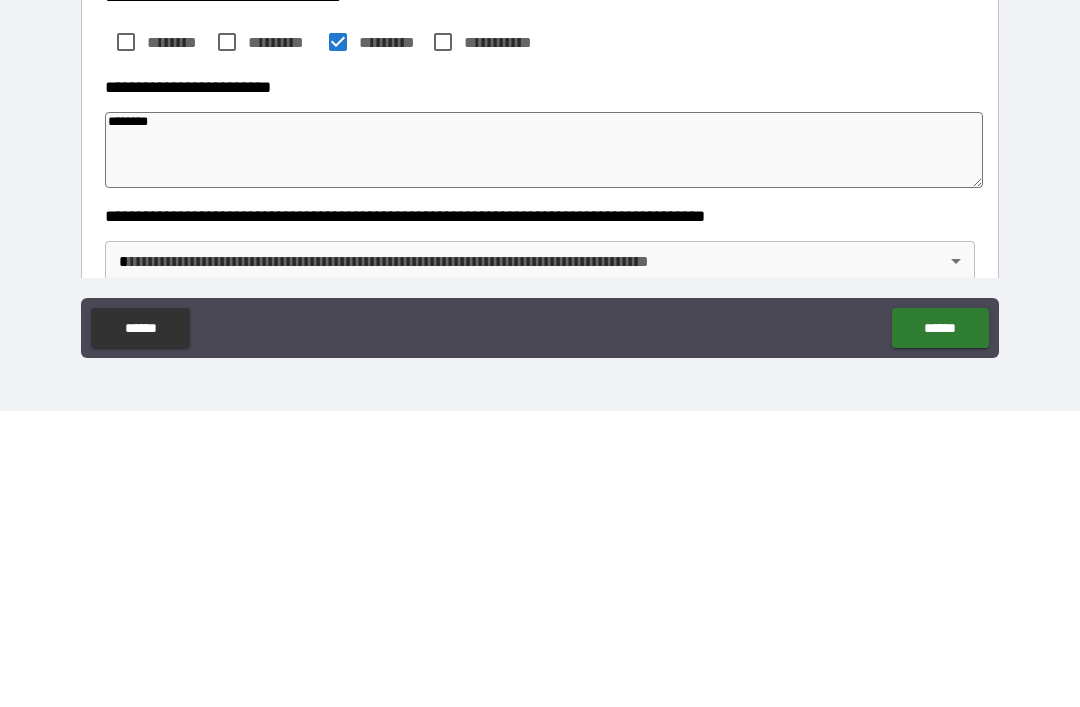 type 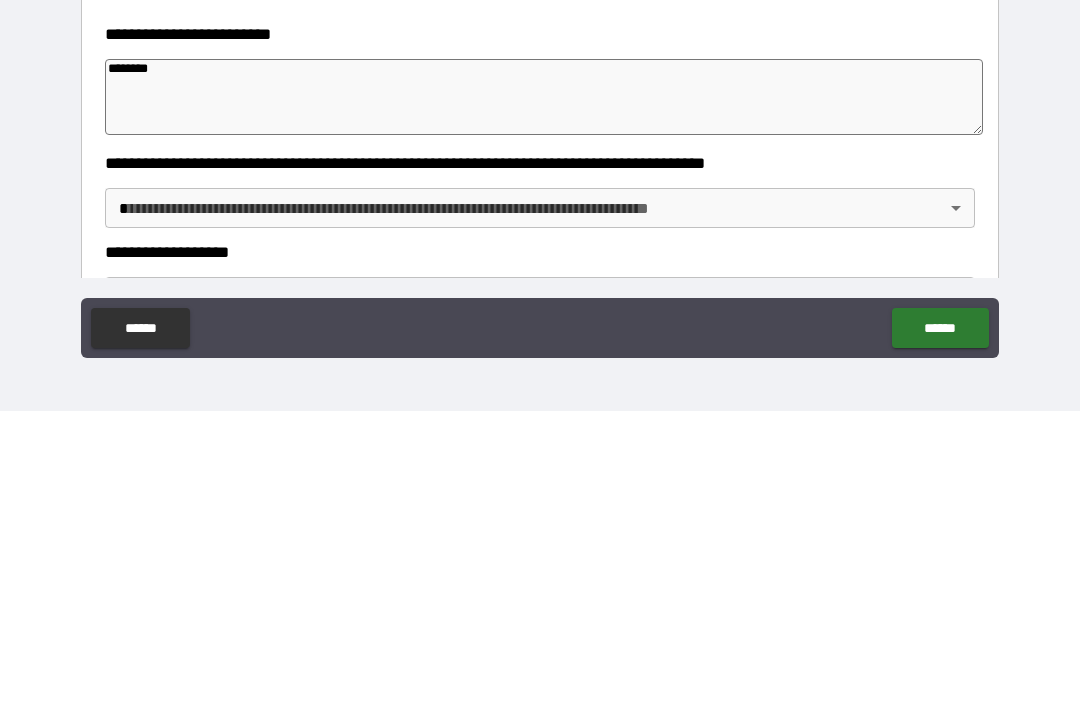scroll, scrollTop: 229, scrollLeft: 0, axis: vertical 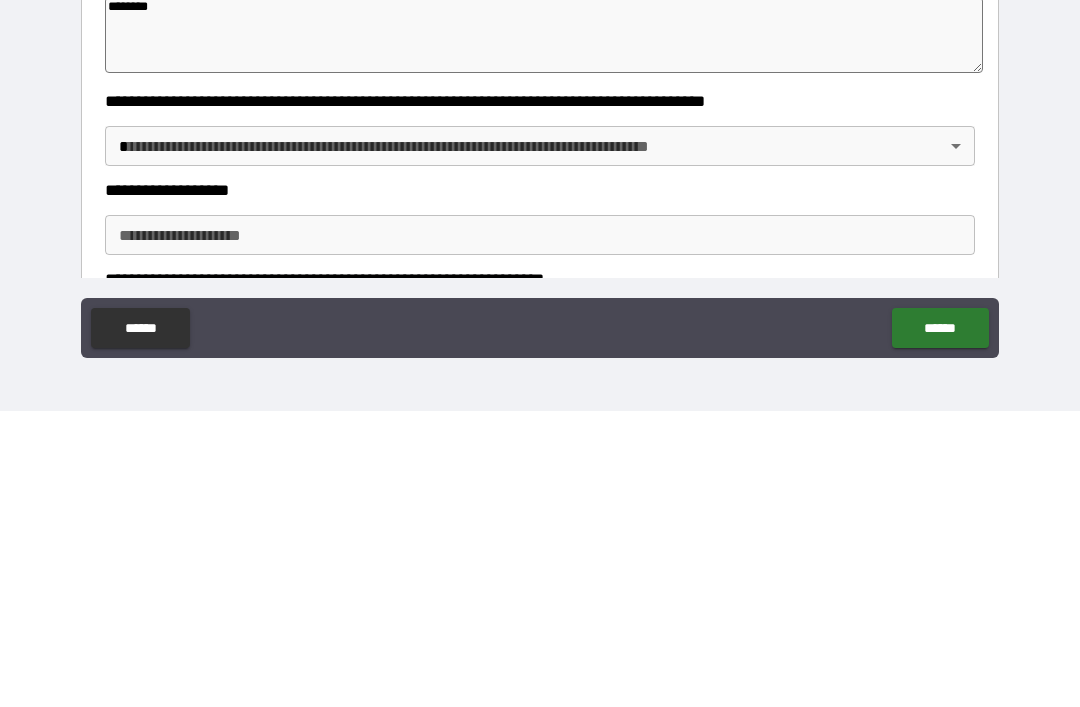 click on "**********" at bounding box center (540, 321) 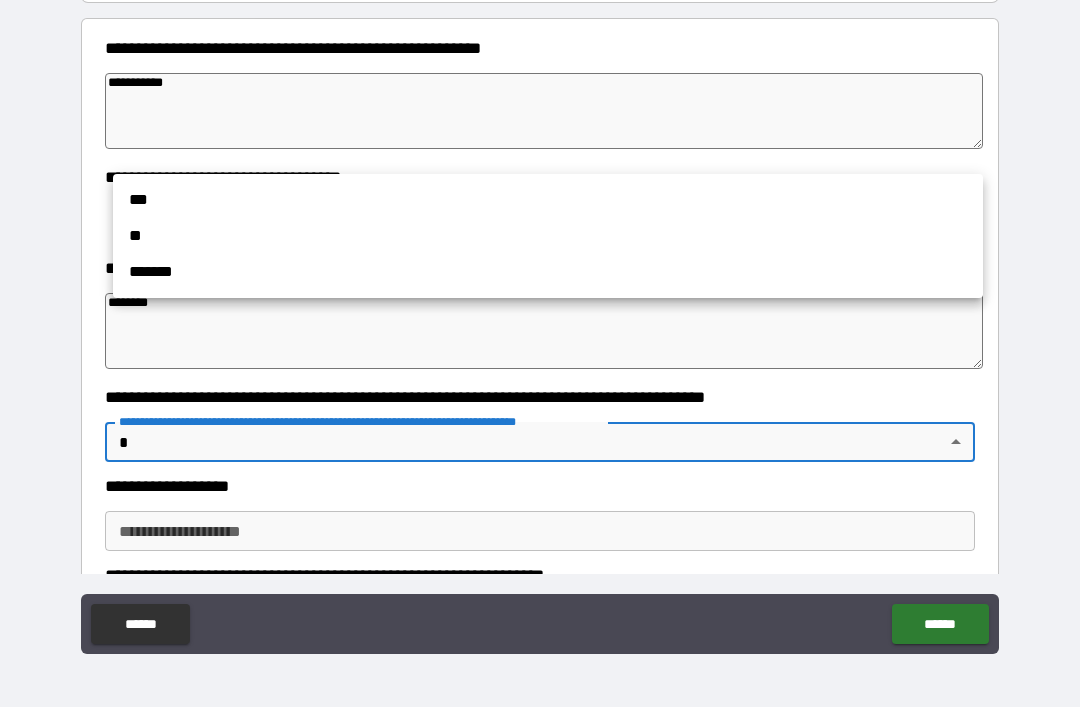 click on "**" at bounding box center [548, 236] 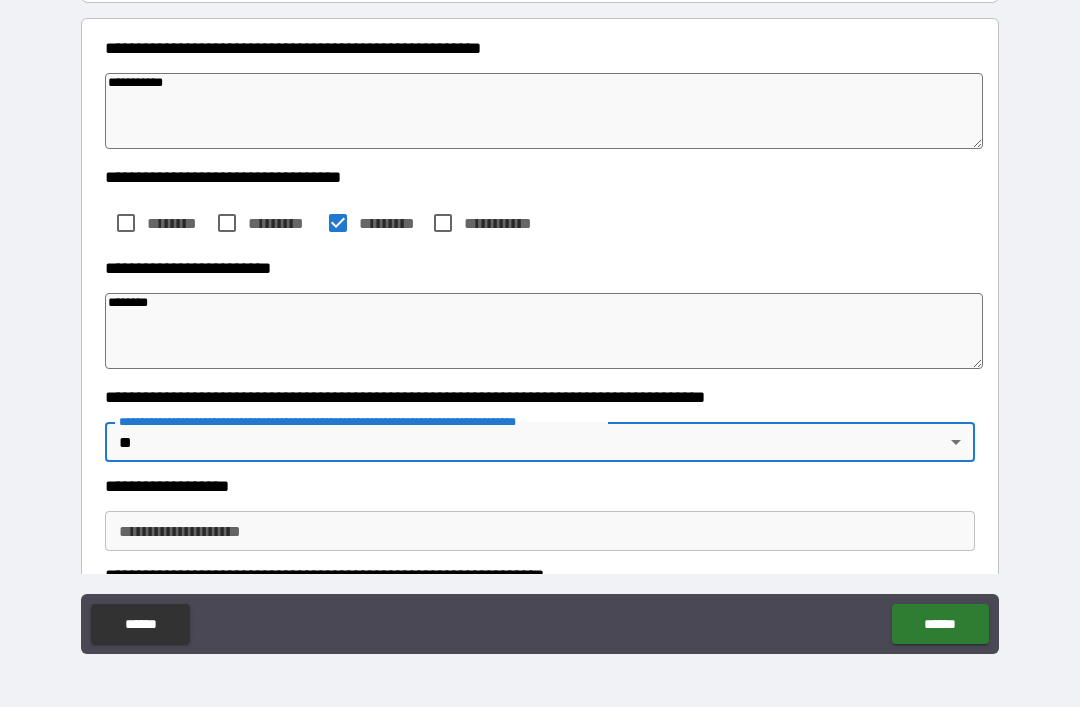click on "**********" at bounding box center [540, 321] 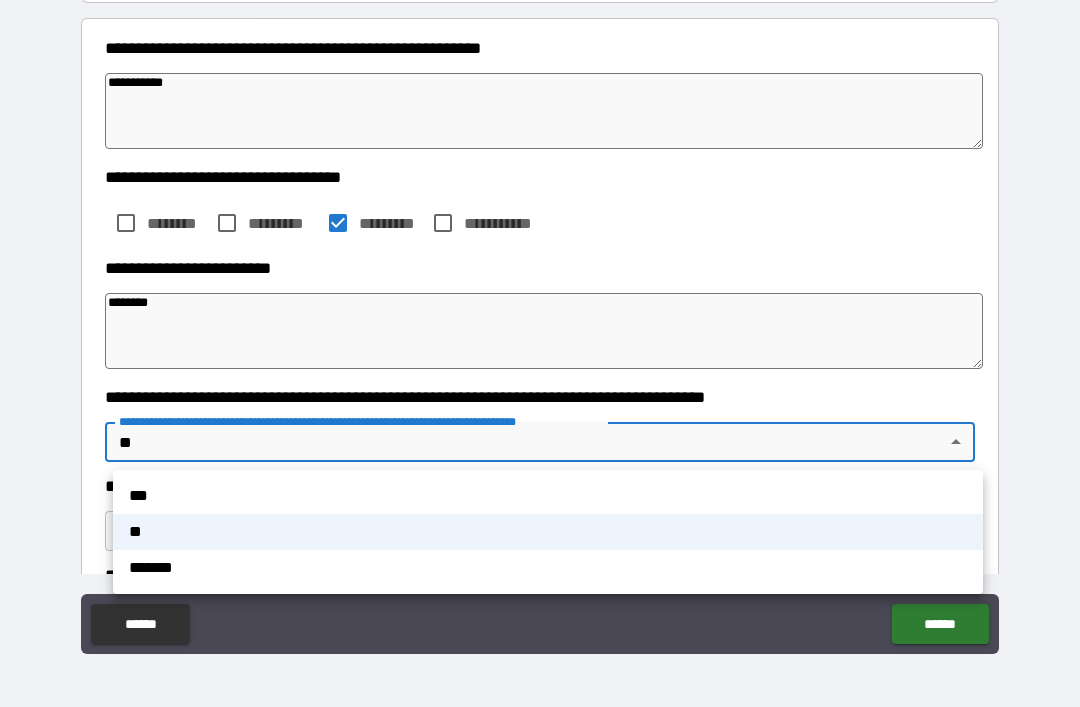 click on "*******" at bounding box center (548, 568) 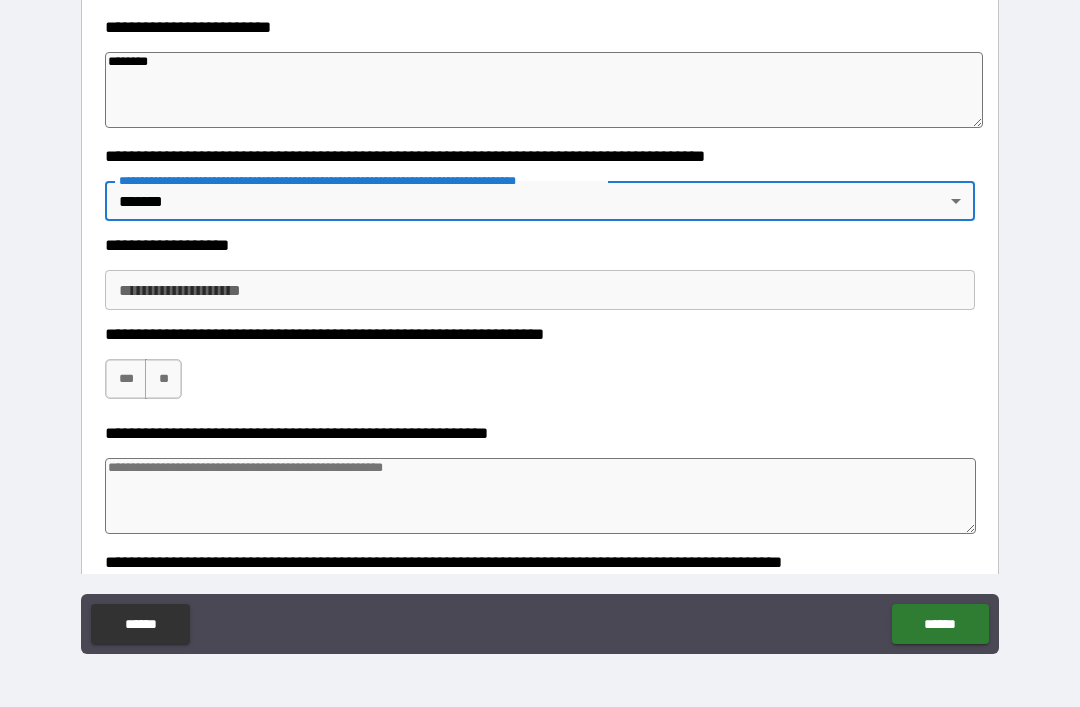 scroll, scrollTop: 471, scrollLeft: 0, axis: vertical 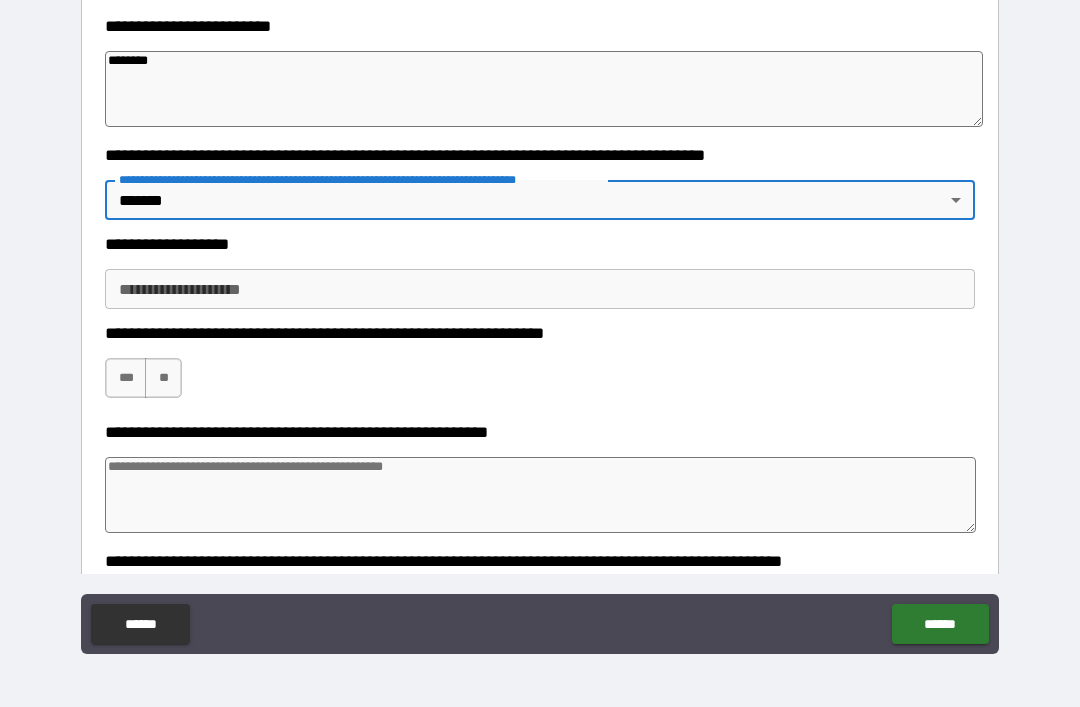 click on "**********" at bounding box center [540, 289] 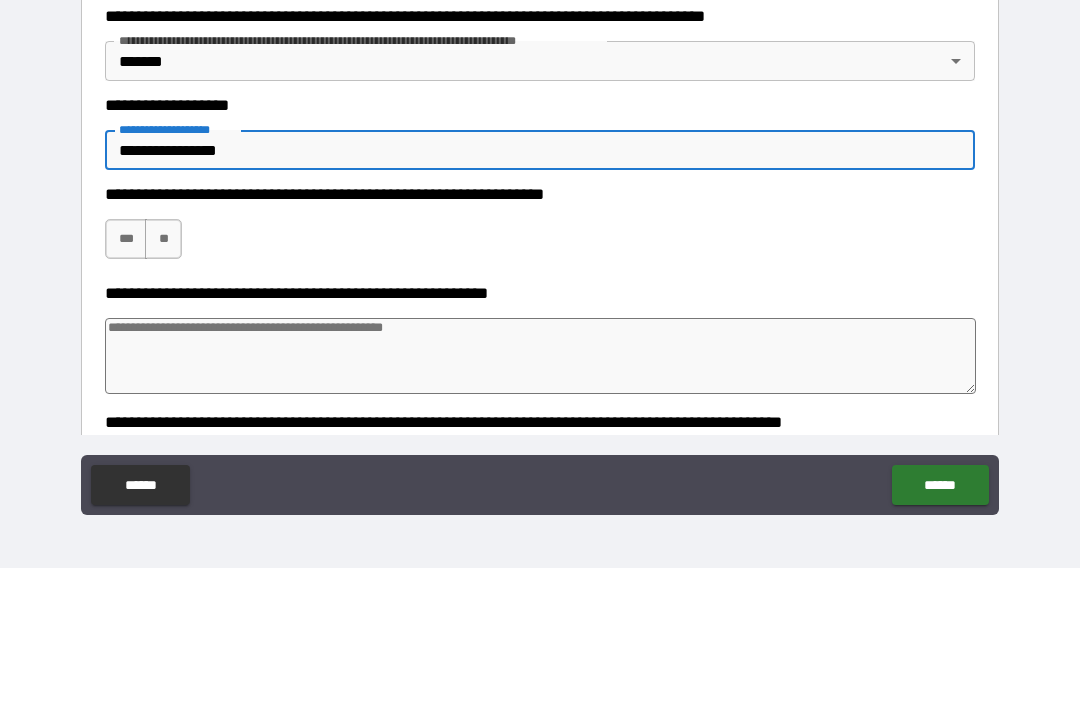 click on "***" at bounding box center [126, 378] 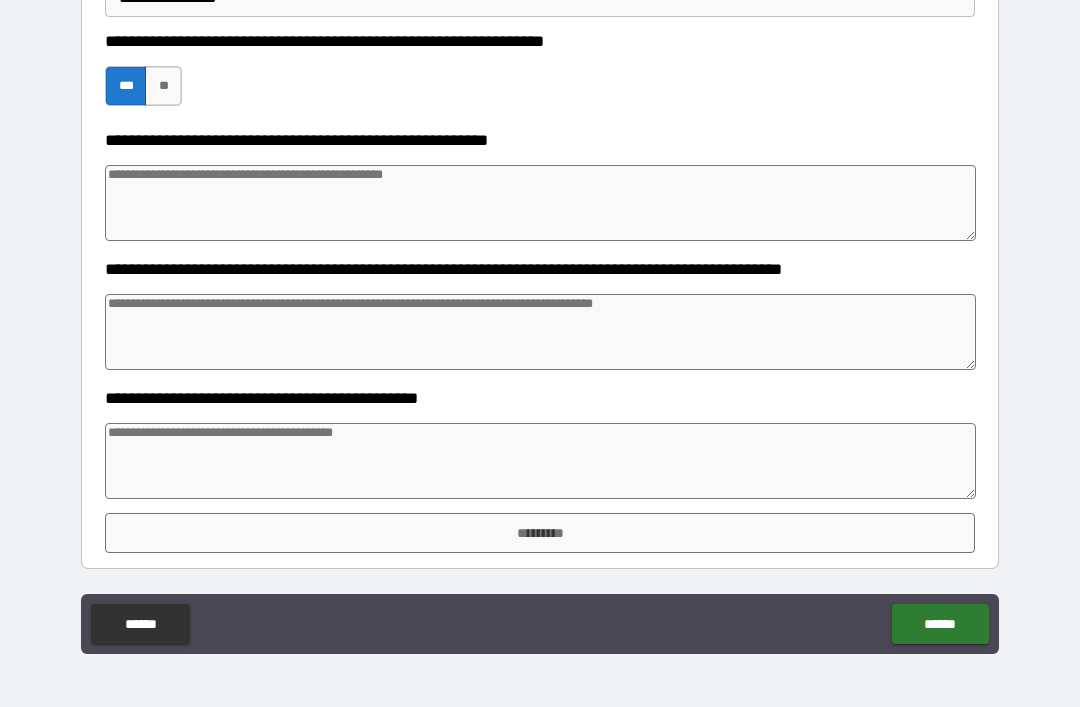 scroll, scrollTop: 763, scrollLeft: 0, axis: vertical 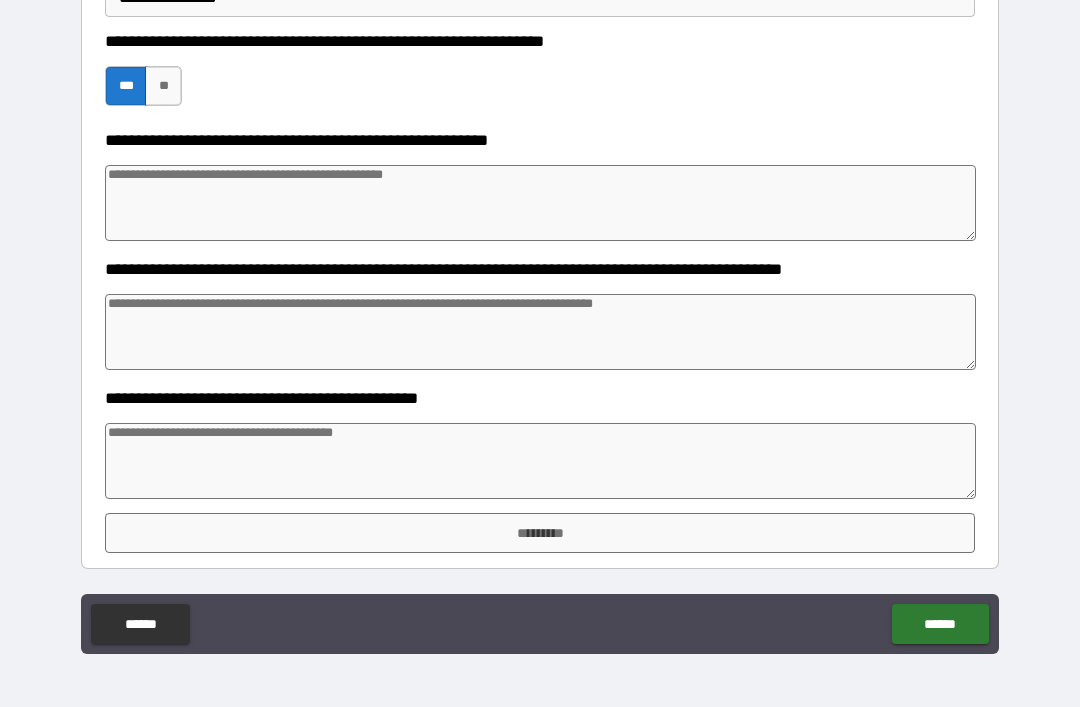 click at bounding box center (540, 332) 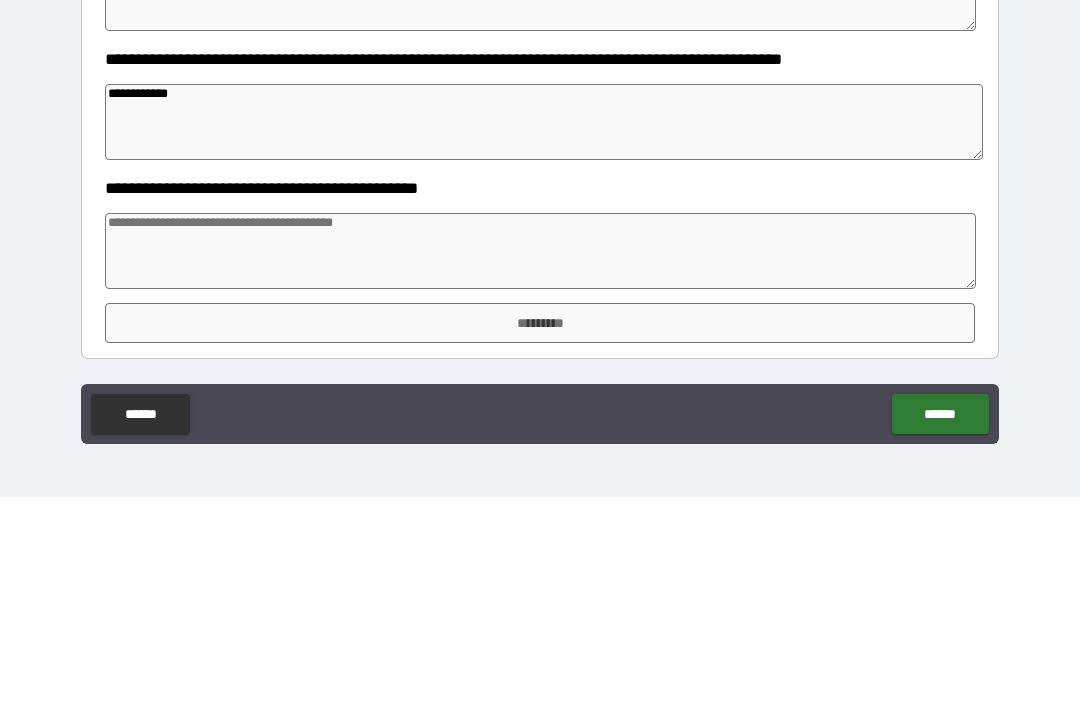 click at bounding box center (540, 461) 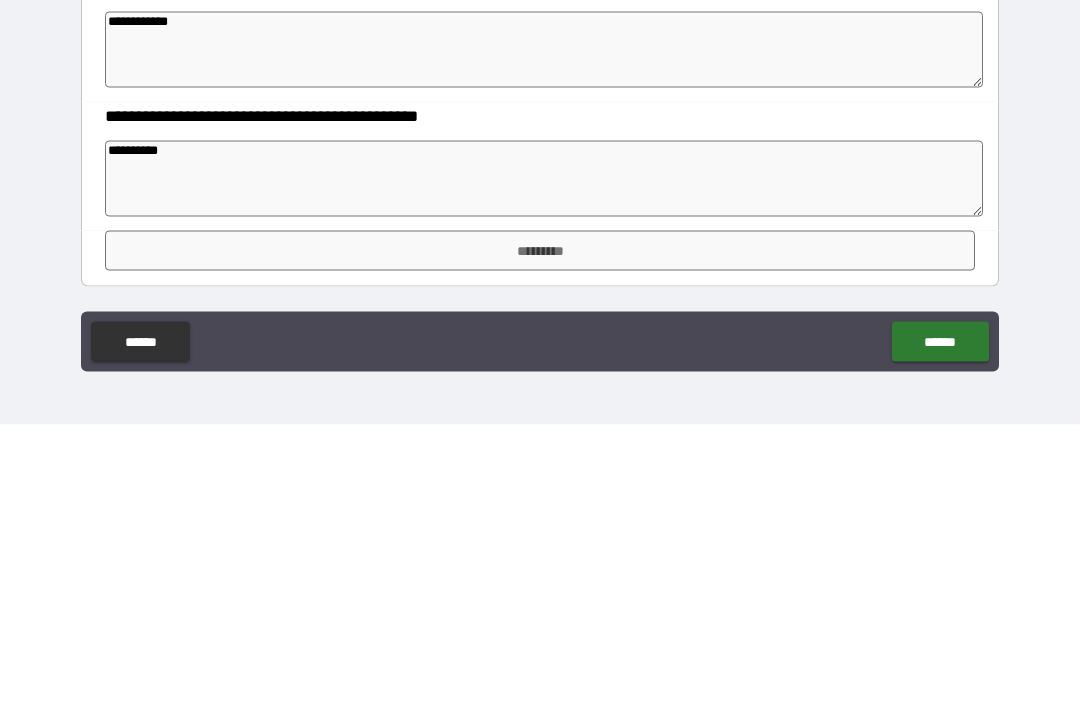 click on "*********" at bounding box center [540, 533] 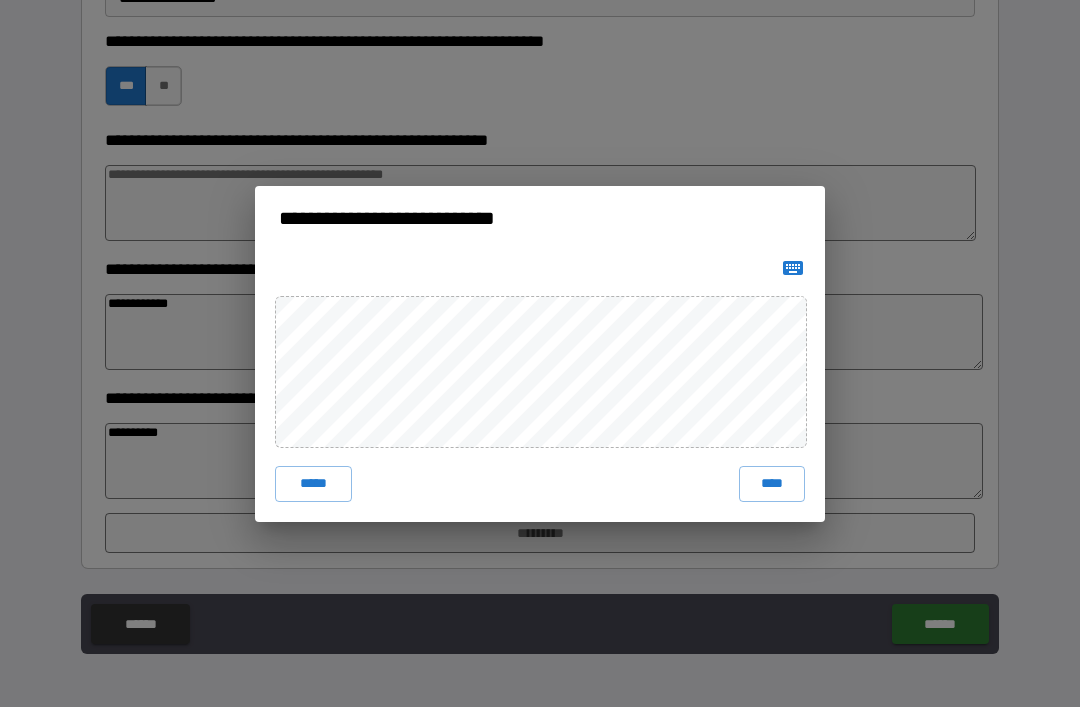 click on "****" at bounding box center (772, 484) 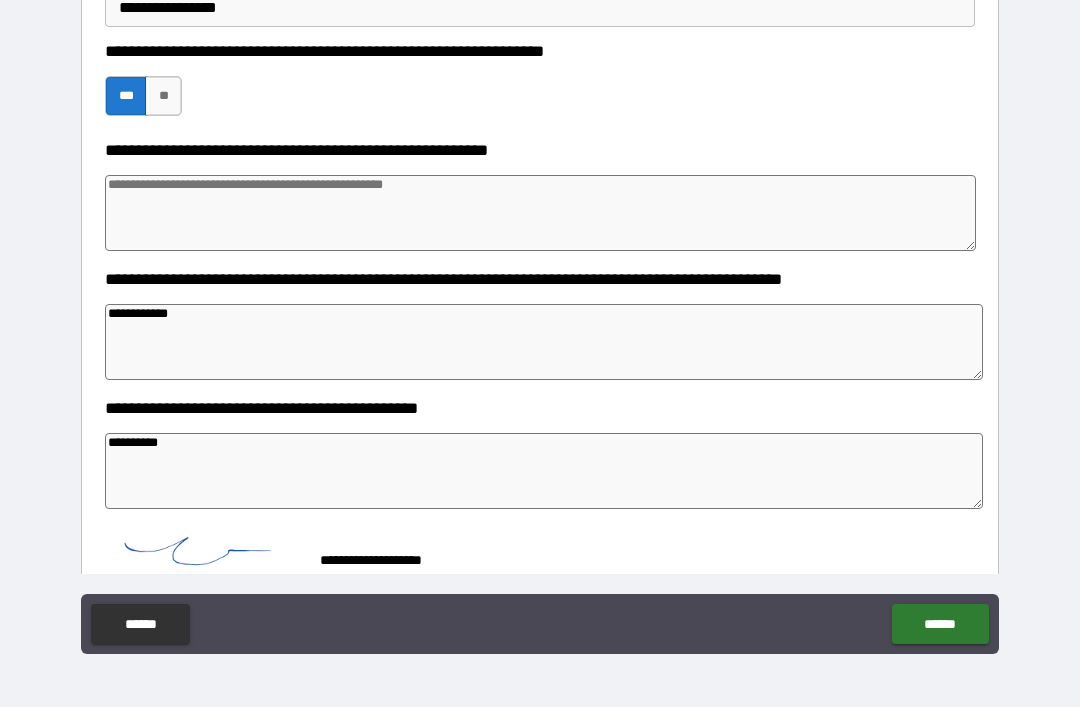 click on "******" at bounding box center [940, 624] 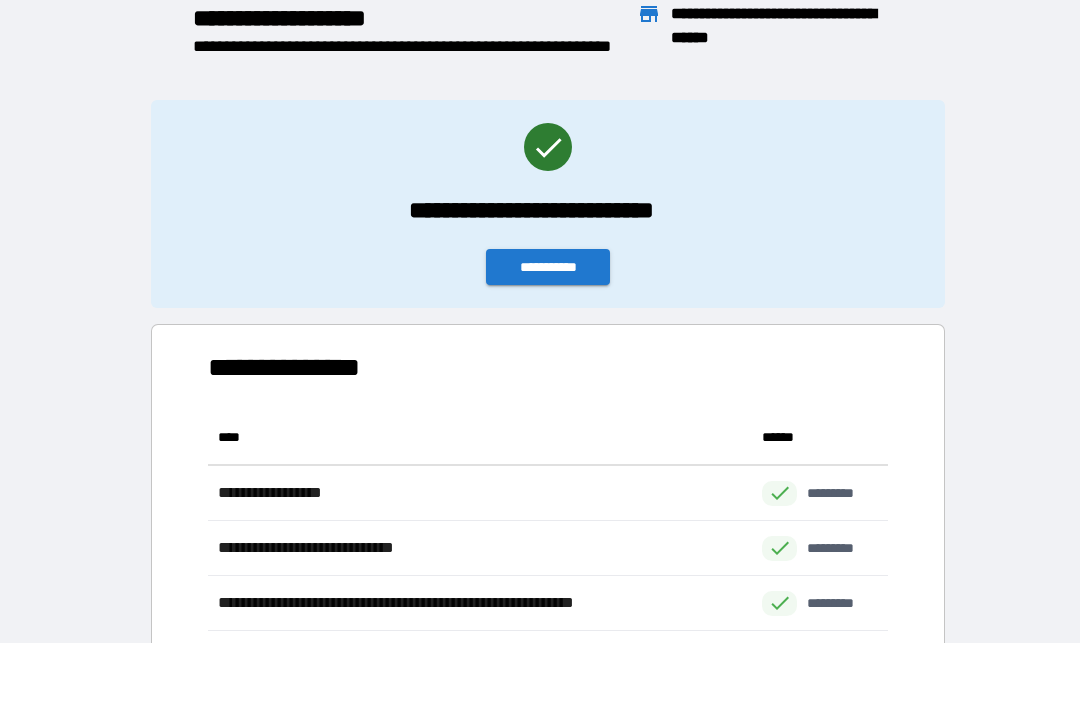 scroll, scrollTop: 1, scrollLeft: 1, axis: both 